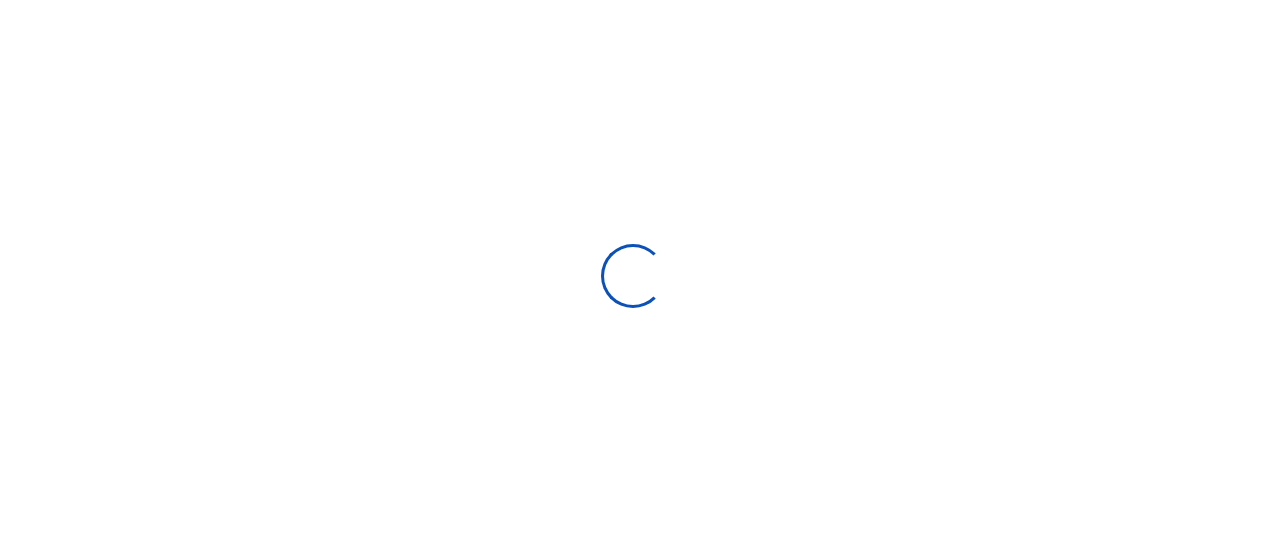 scroll, scrollTop: 0, scrollLeft: 0, axis: both 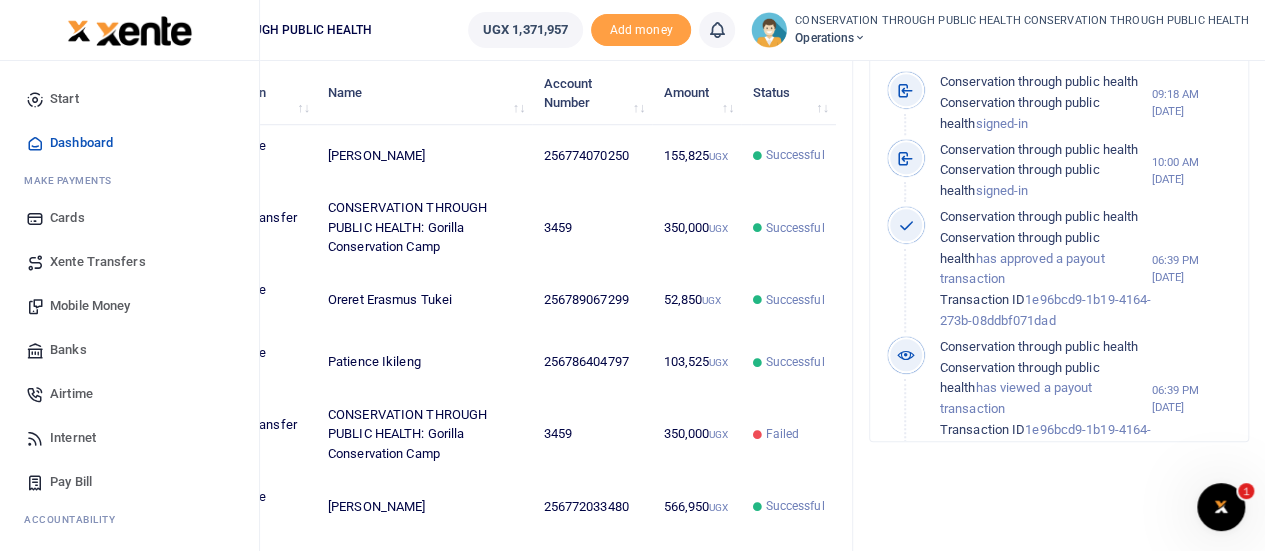 click on "Start
Dashboard
M ake Payments
Cards
Xente Transfers
Mobile Money
Banks
Airtime
Internet
Pay Bill" at bounding box center (129, 409) 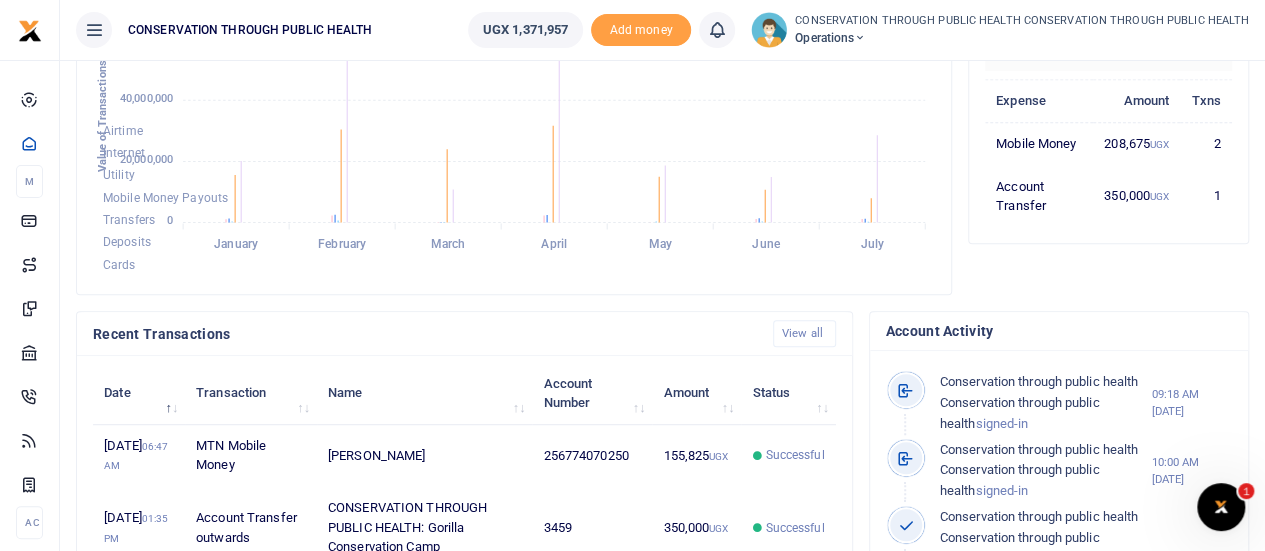 scroll, scrollTop: 0, scrollLeft: 0, axis: both 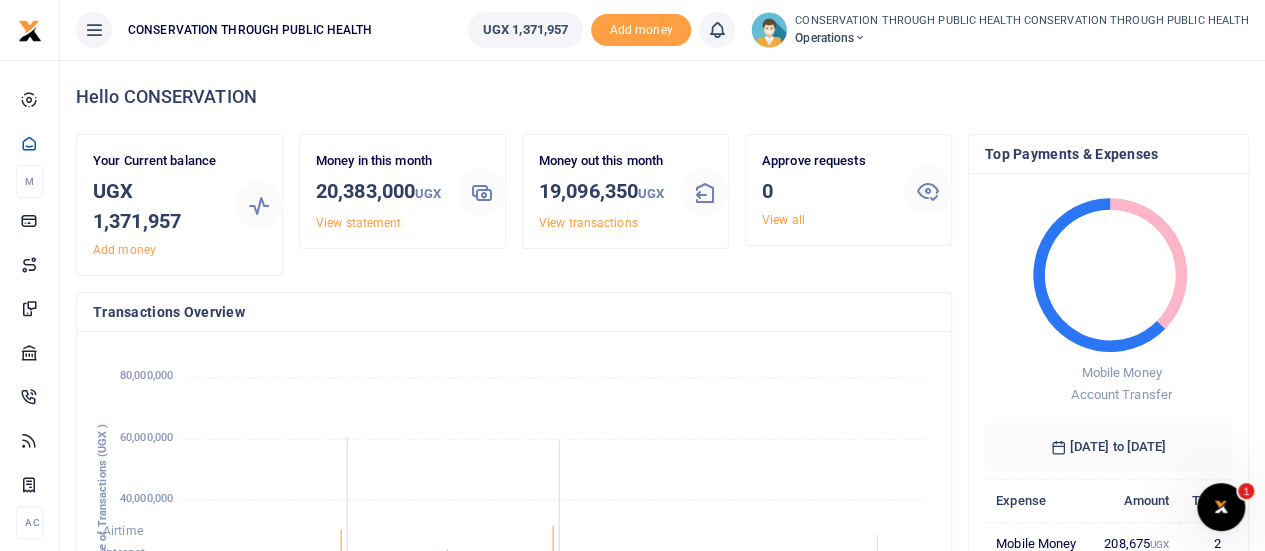 click at bounding box center (94, 30) 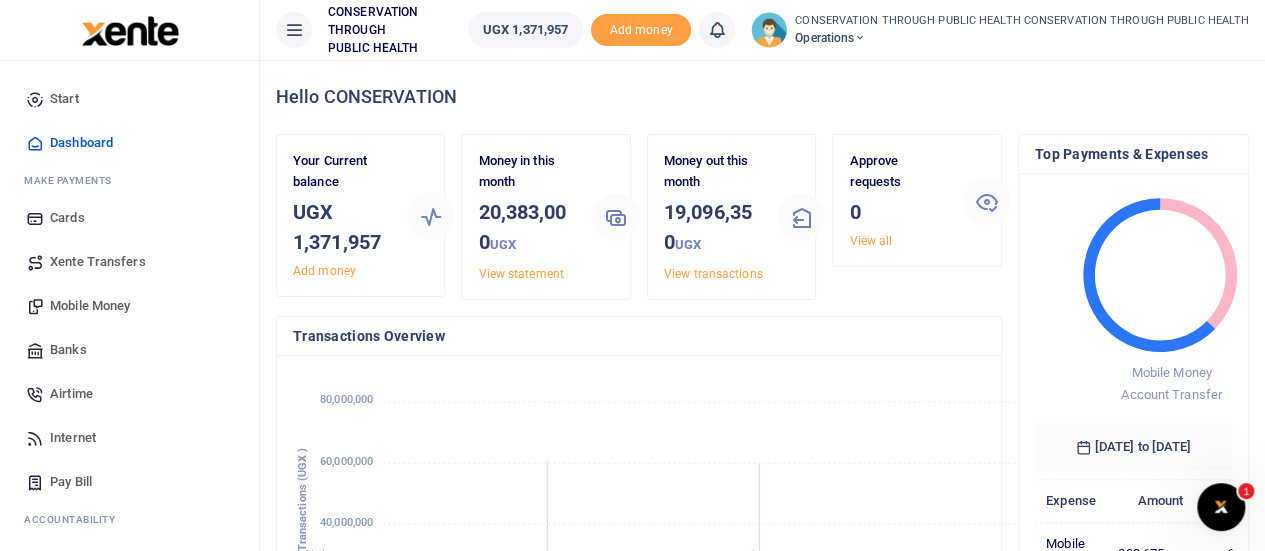 scroll, scrollTop: 314, scrollLeft: 677, axis: both 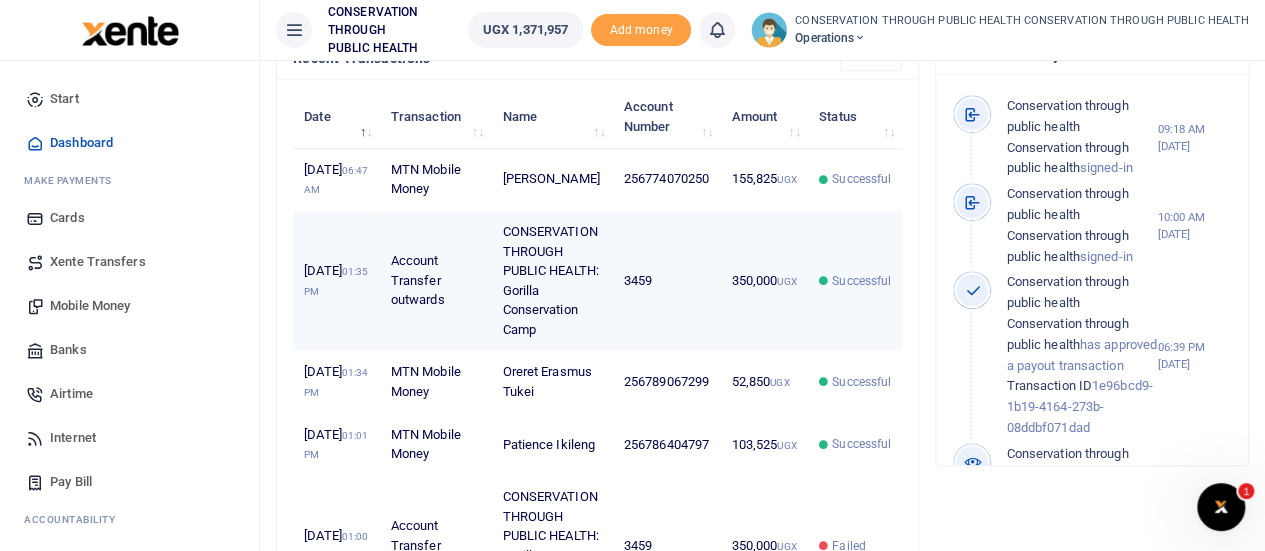 click on "Account Transfer outwards" at bounding box center [436, 281] 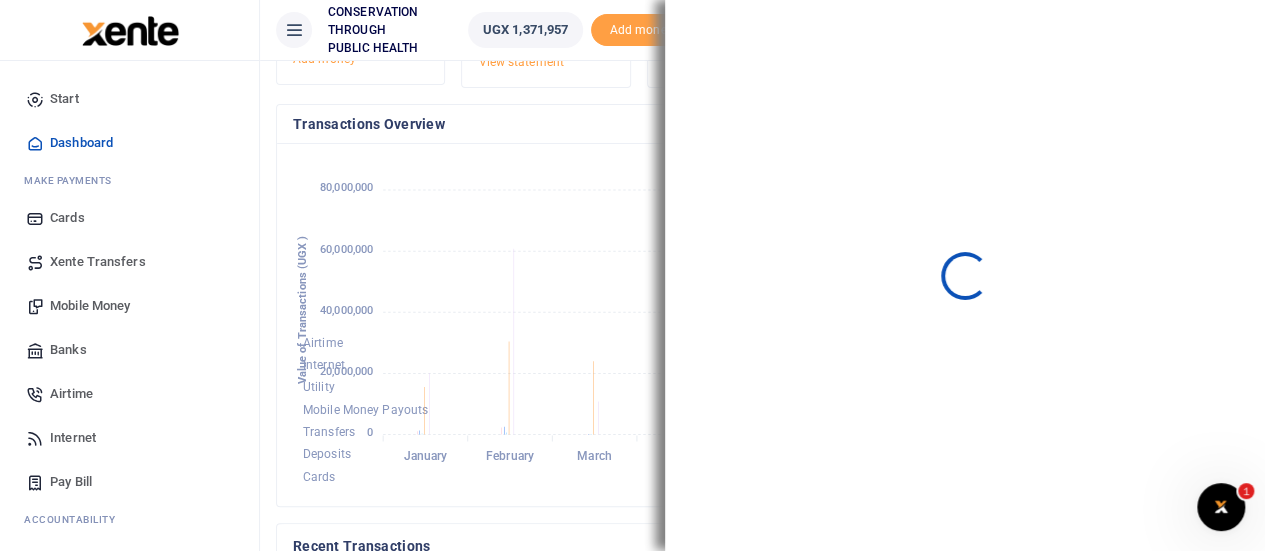 scroll, scrollTop: 0, scrollLeft: 0, axis: both 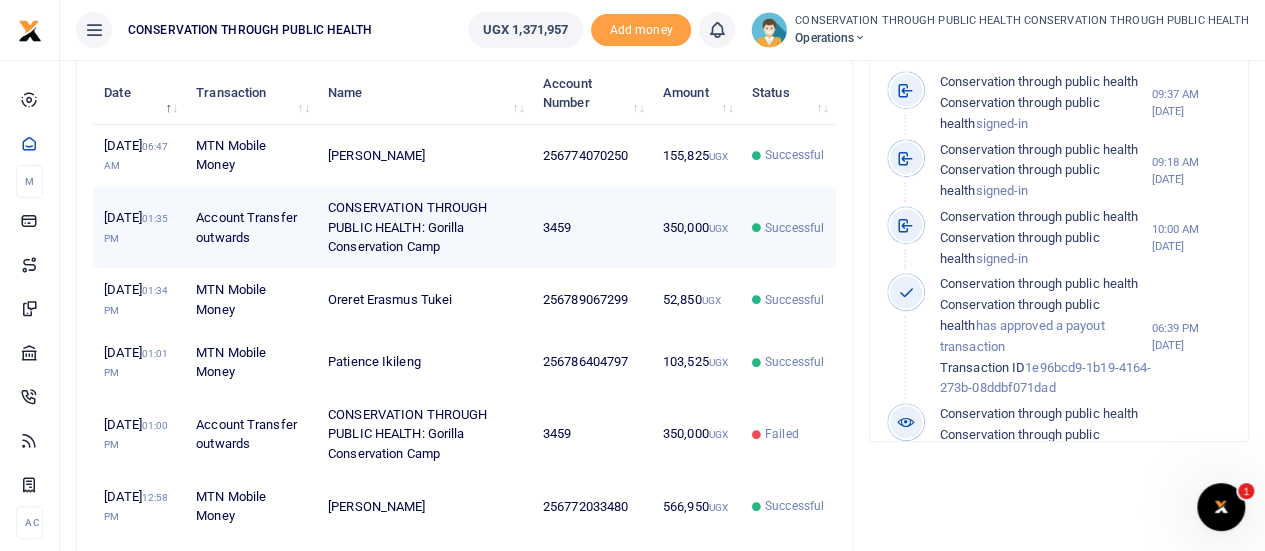 click on "CONSERVATION THROUGH PUBLIC HEALTH: Gorilla Conservation Camp" at bounding box center (424, 228) 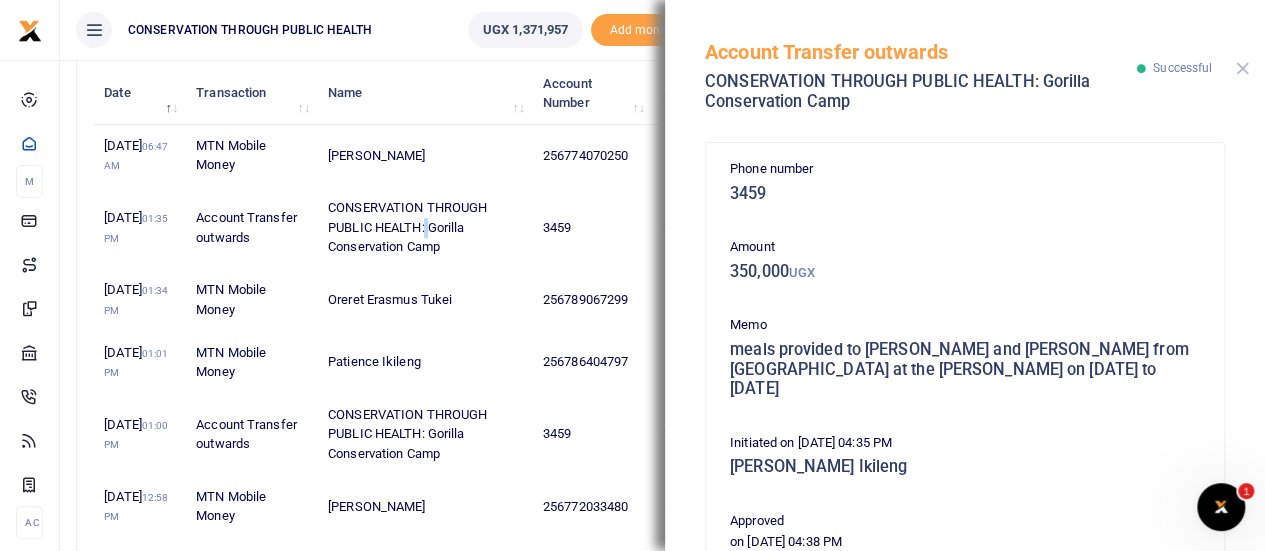 click at bounding box center [1242, 68] 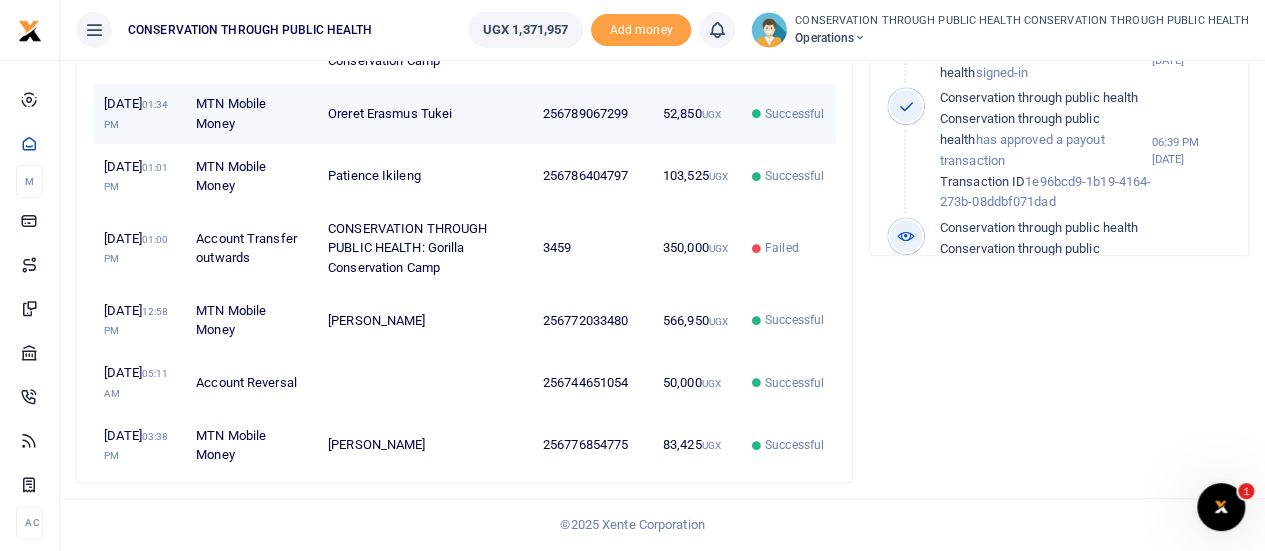 scroll, scrollTop: 1000, scrollLeft: 0, axis: vertical 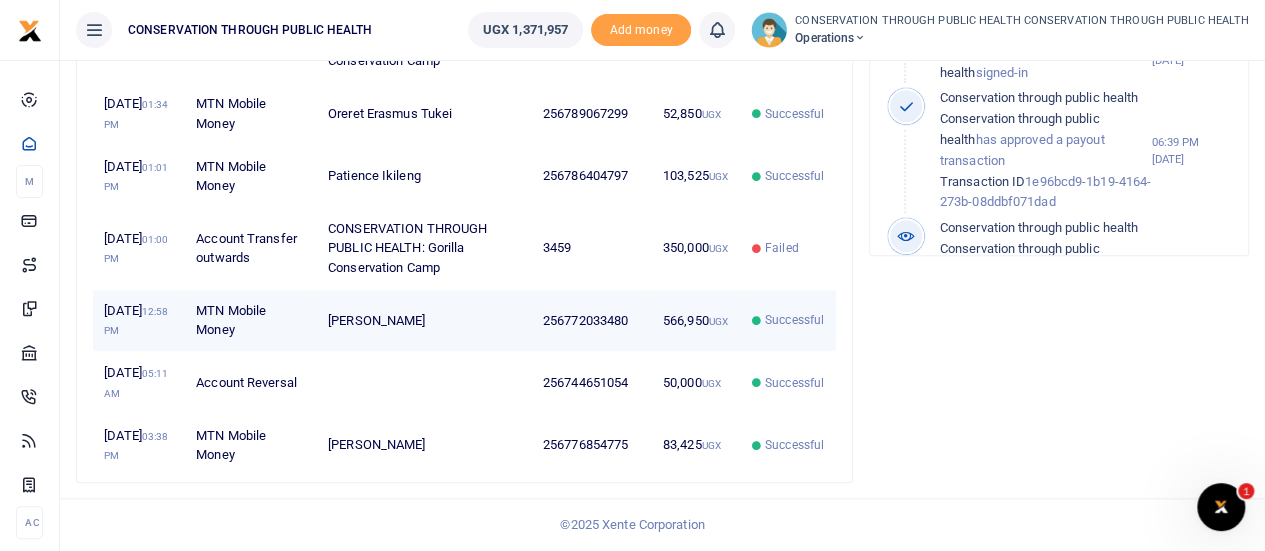 click on "[PERSON_NAME]" at bounding box center (424, 321) 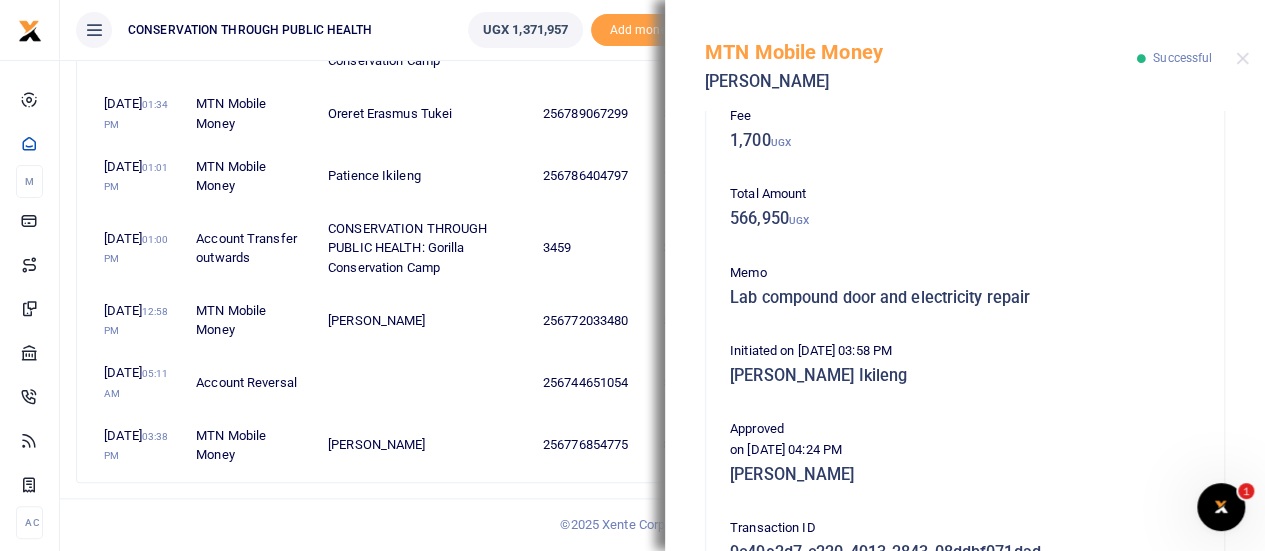scroll, scrollTop: 300, scrollLeft: 0, axis: vertical 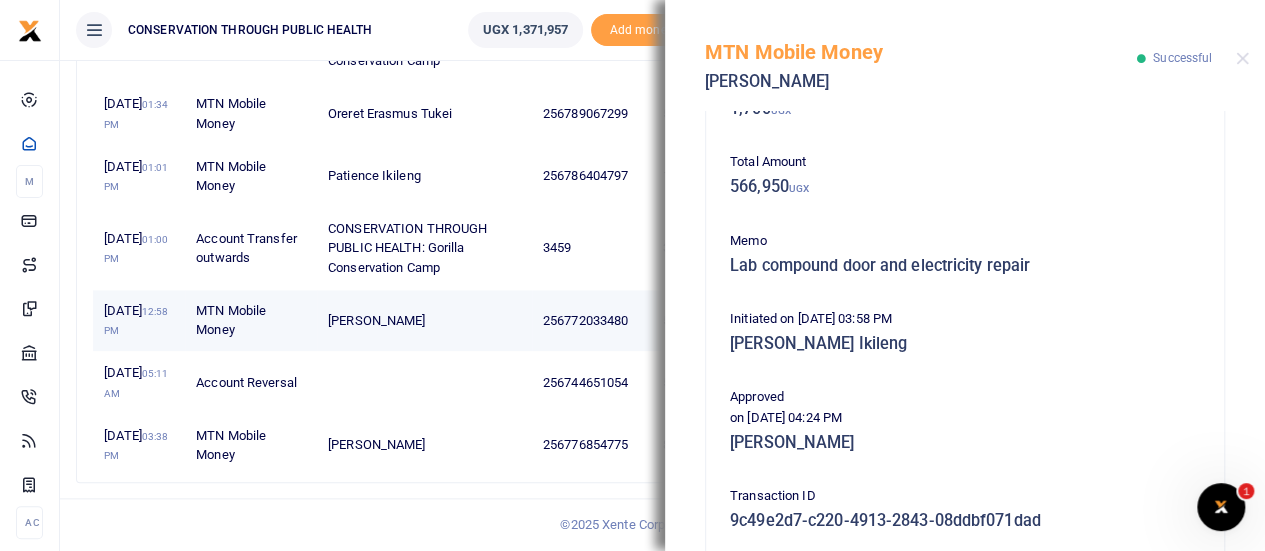 click on "Laurence Muruhuura" at bounding box center (424, 321) 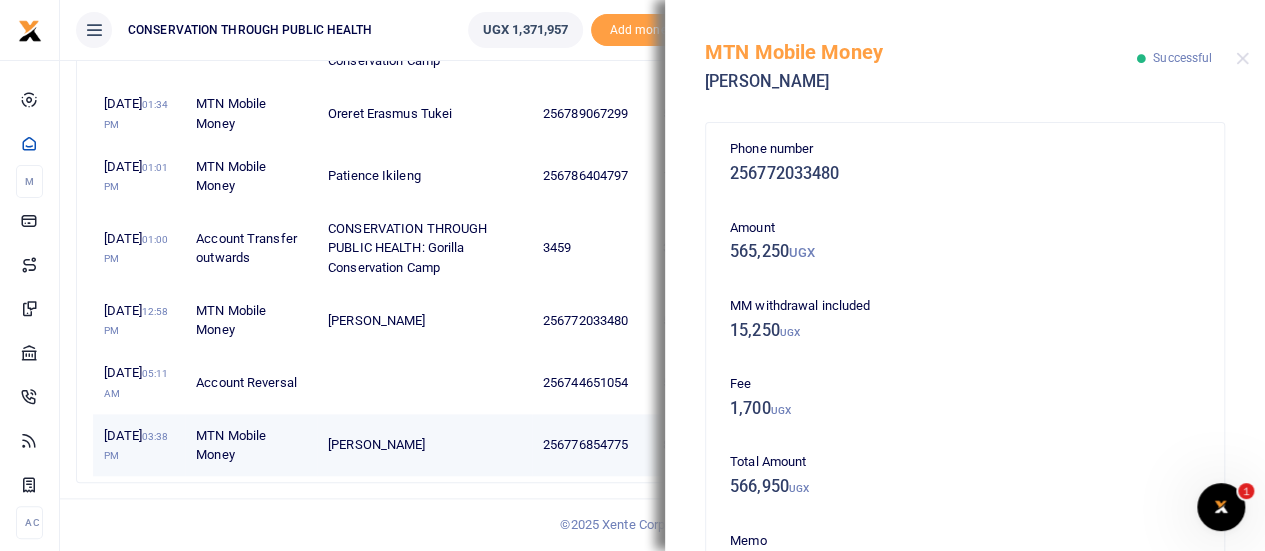 click on "William Abigaba" at bounding box center (424, 444) 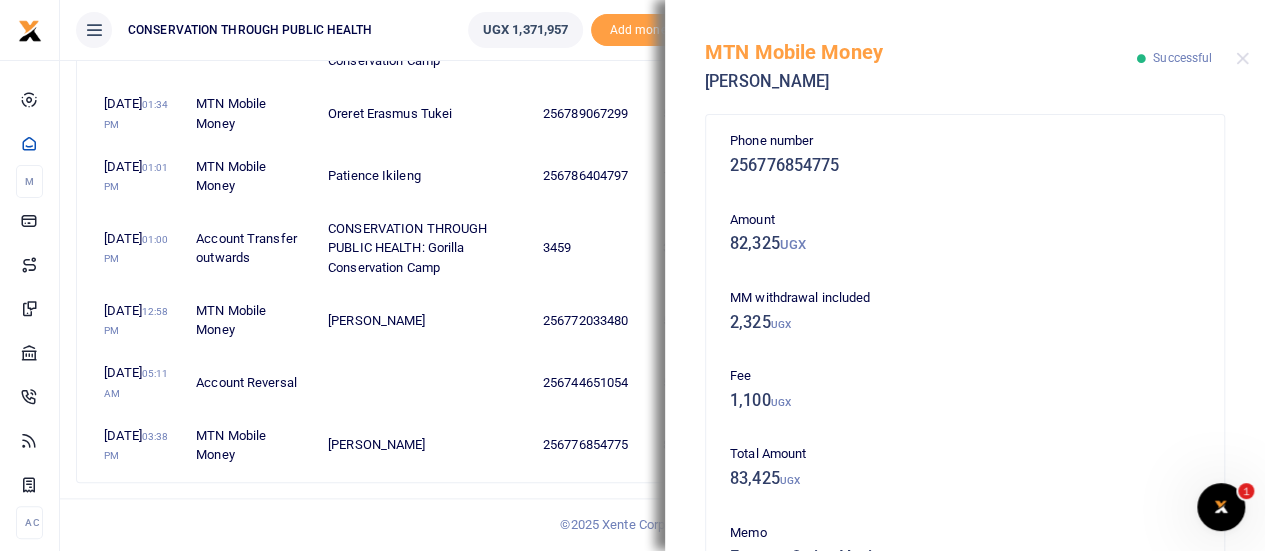 scroll, scrollTop: 0, scrollLeft: 0, axis: both 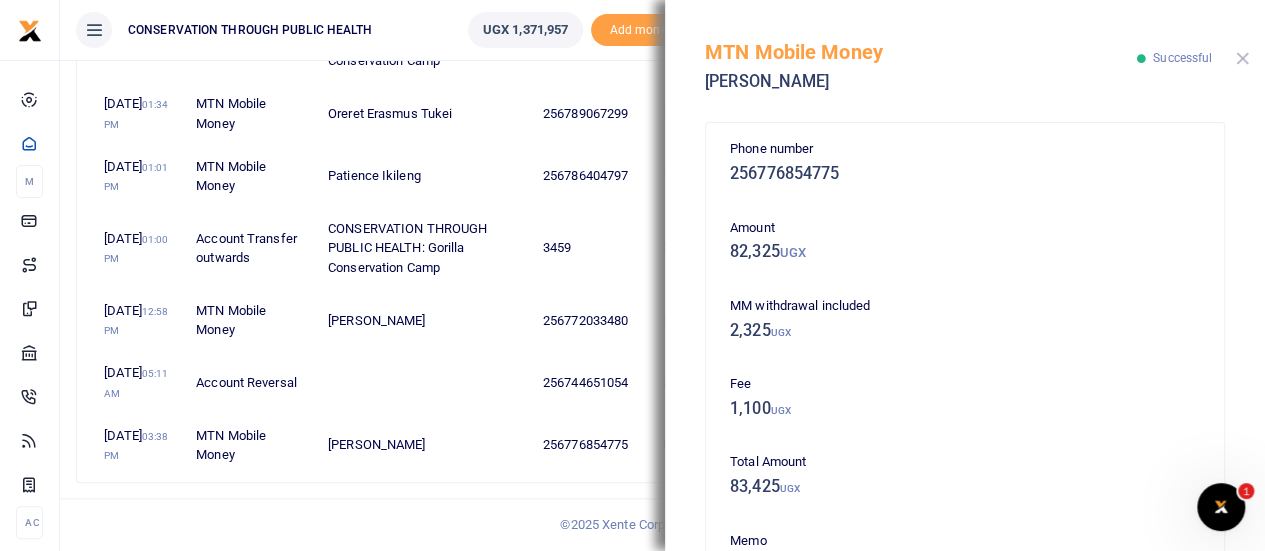 click at bounding box center (1242, 58) 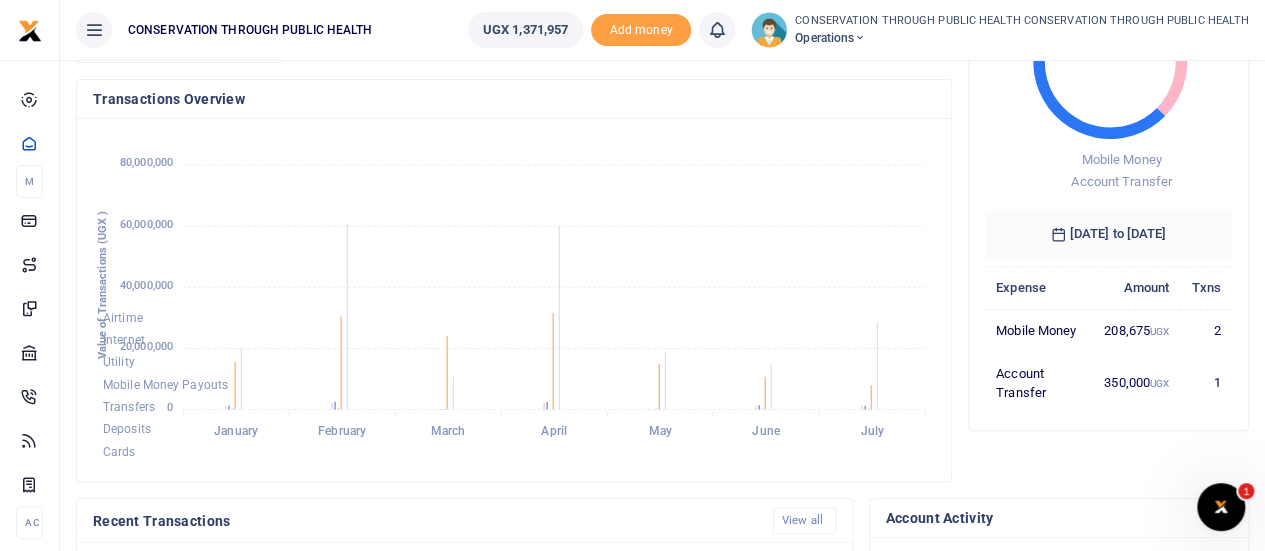 scroll, scrollTop: 0, scrollLeft: 0, axis: both 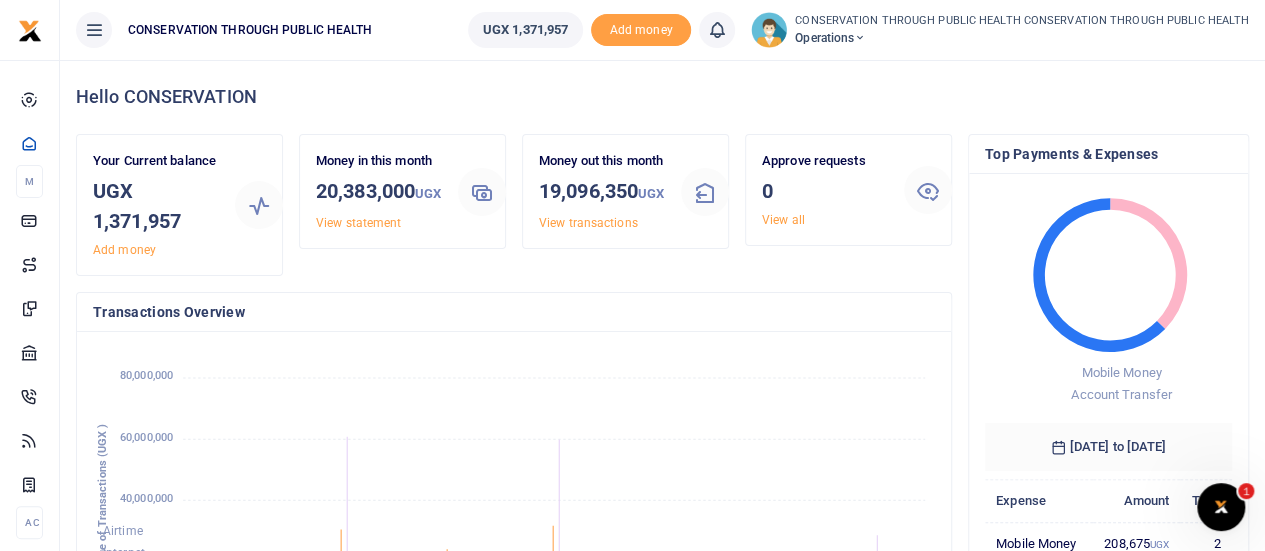 click on "Operations" at bounding box center [1022, 38] 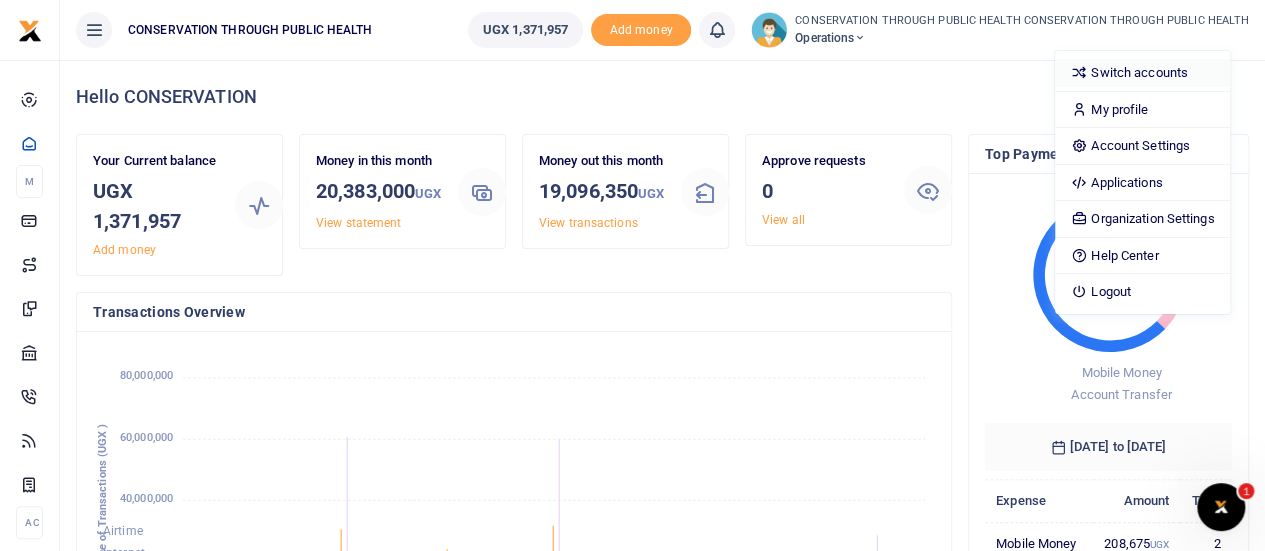 click on "Switch accounts" at bounding box center [1142, 73] 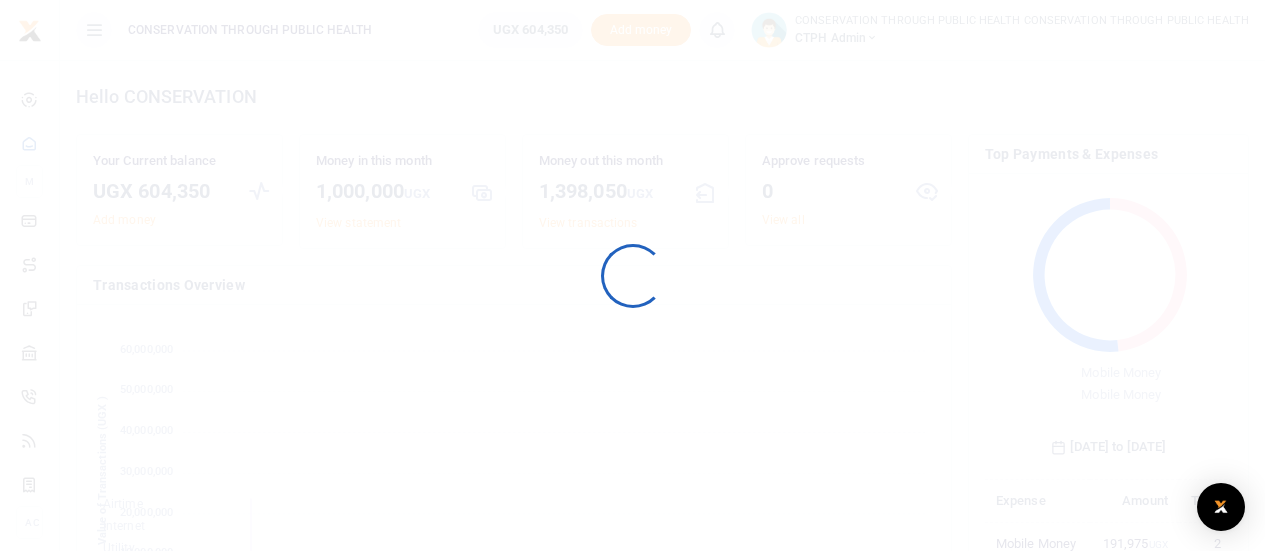 scroll, scrollTop: 0, scrollLeft: 0, axis: both 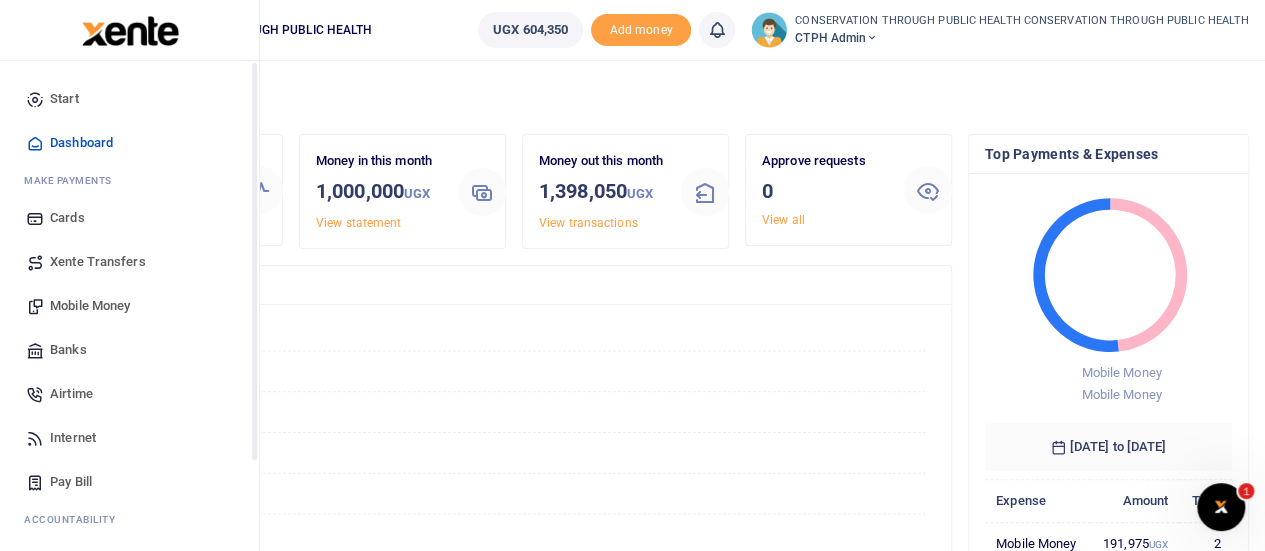 click on "Mobile Money" at bounding box center (90, 306) 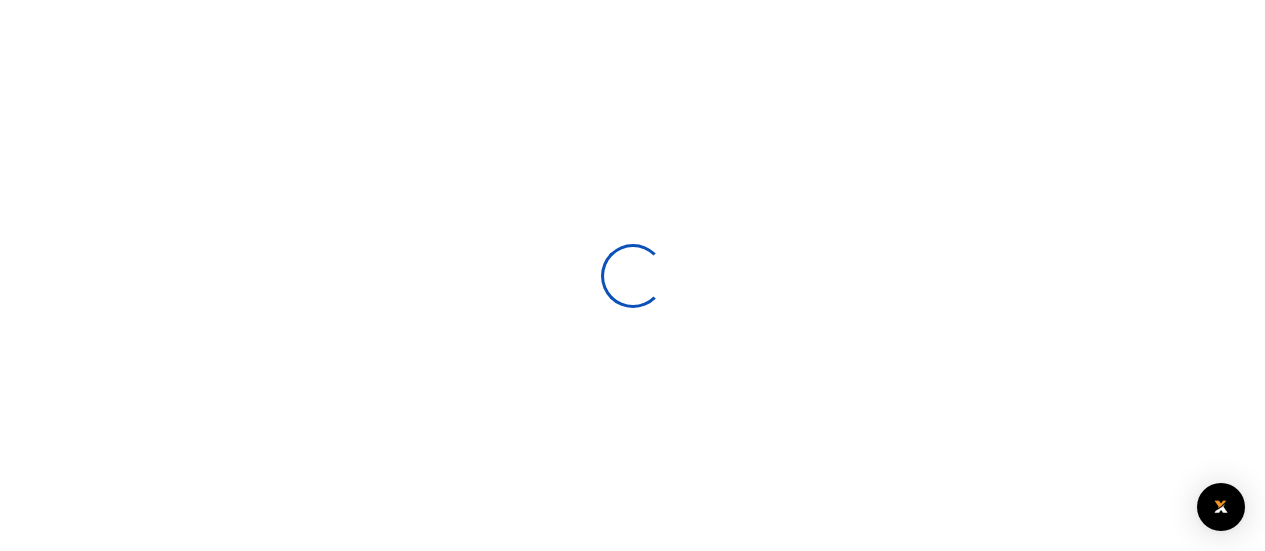 scroll, scrollTop: 0, scrollLeft: 0, axis: both 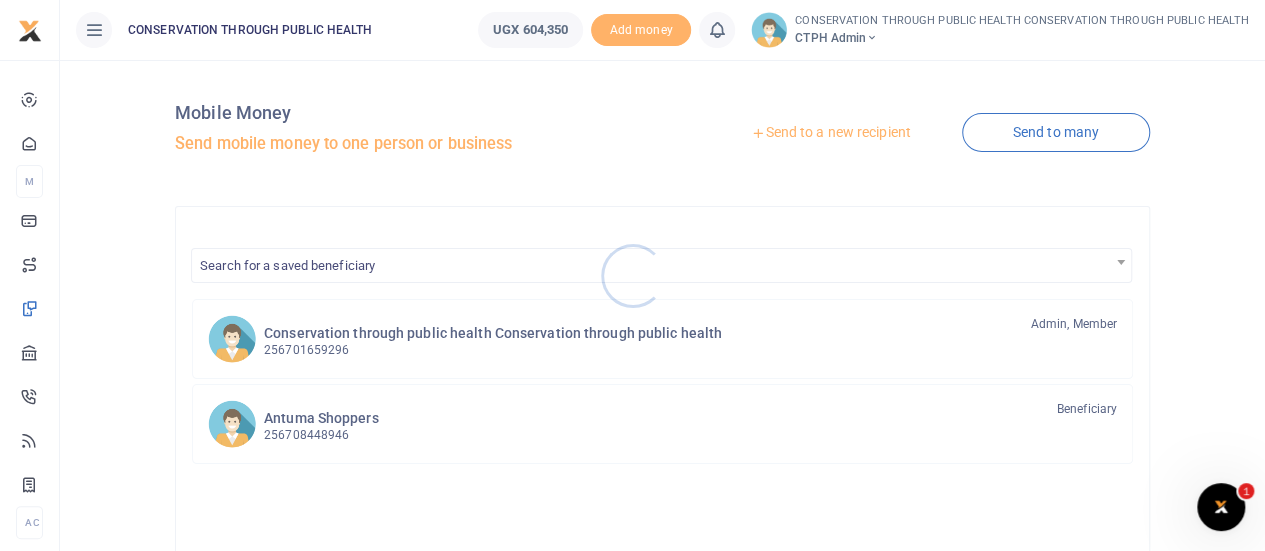 click at bounding box center [632, 275] 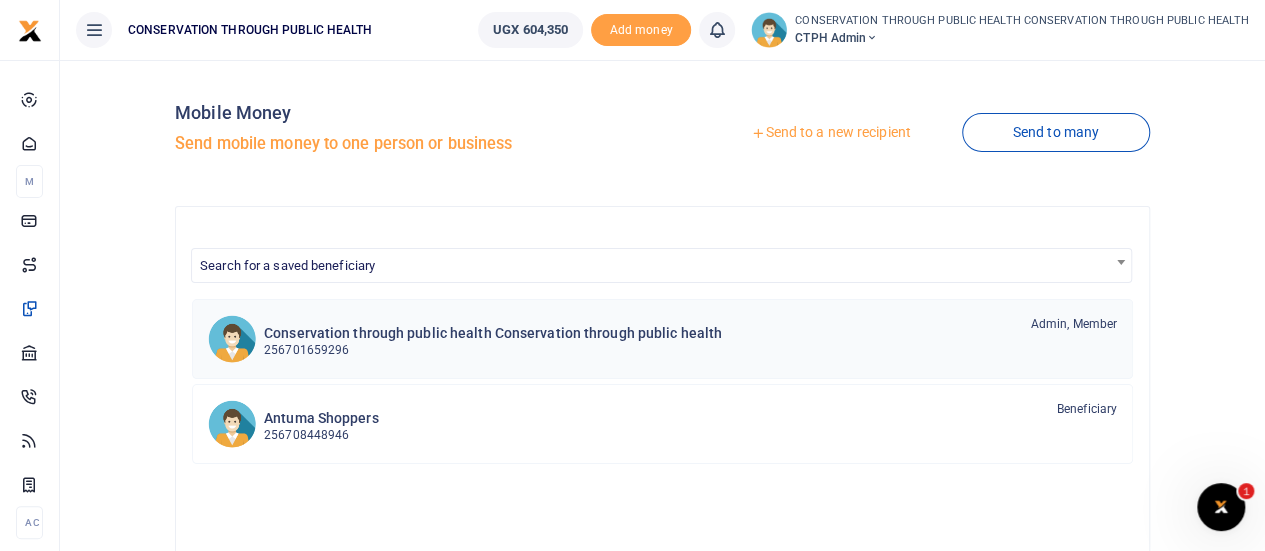 click on "Conservation through public health Conservation through public health" at bounding box center (493, 333) 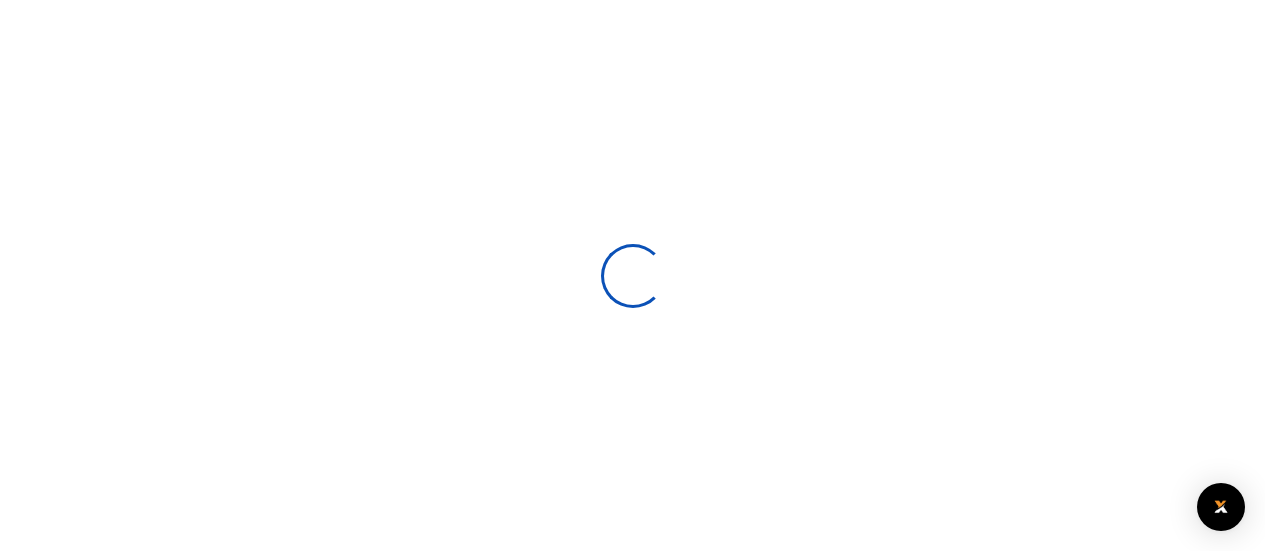 scroll, scrollTop: 0, scrollLeft: 0, axis: both 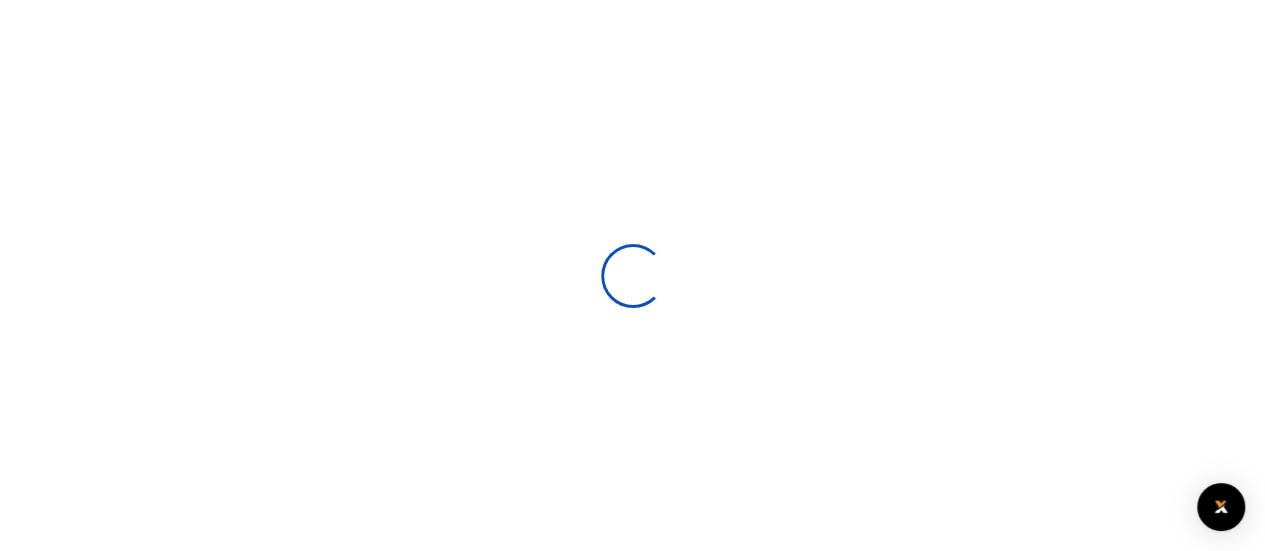 select 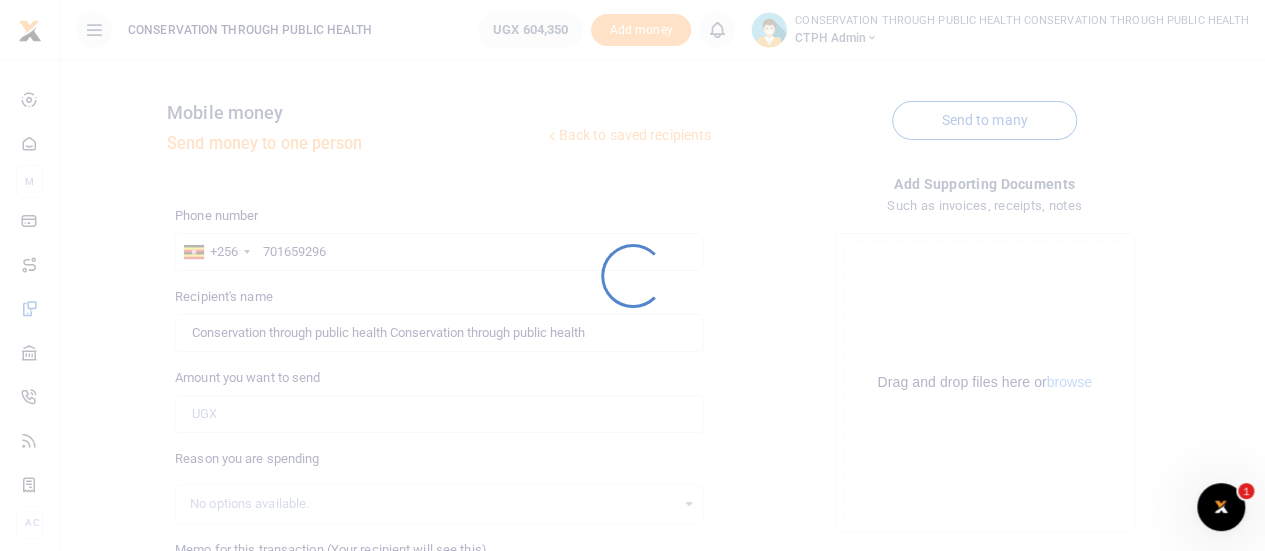 scroll, scrollTop: 0, scrollLeft: 0, axis: both 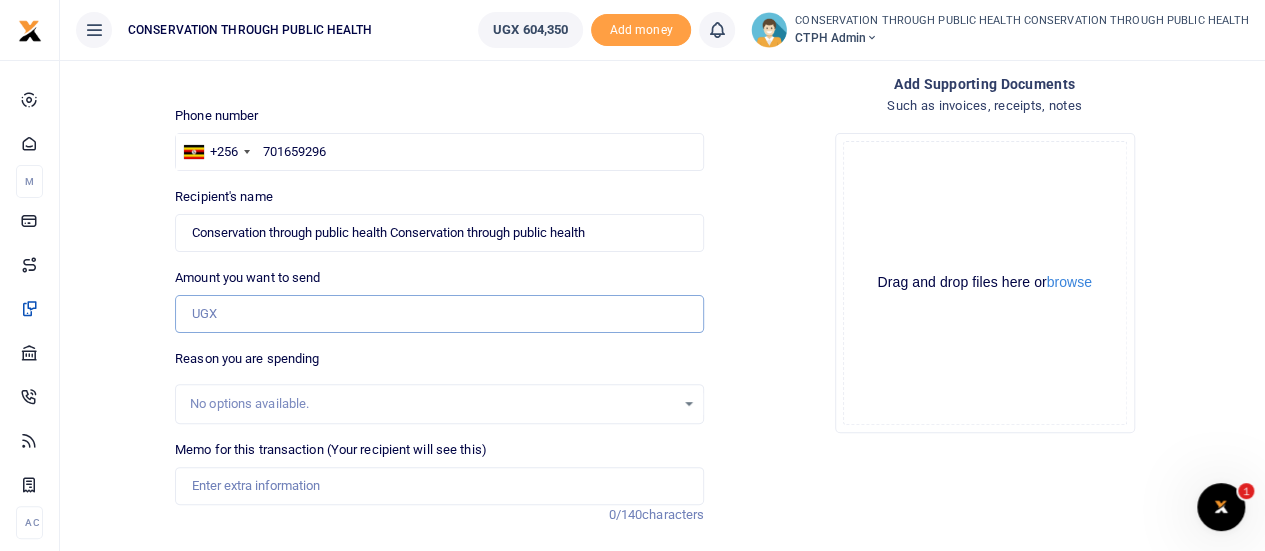 click on "Amount you want to send" at bounding box center [439, 314] 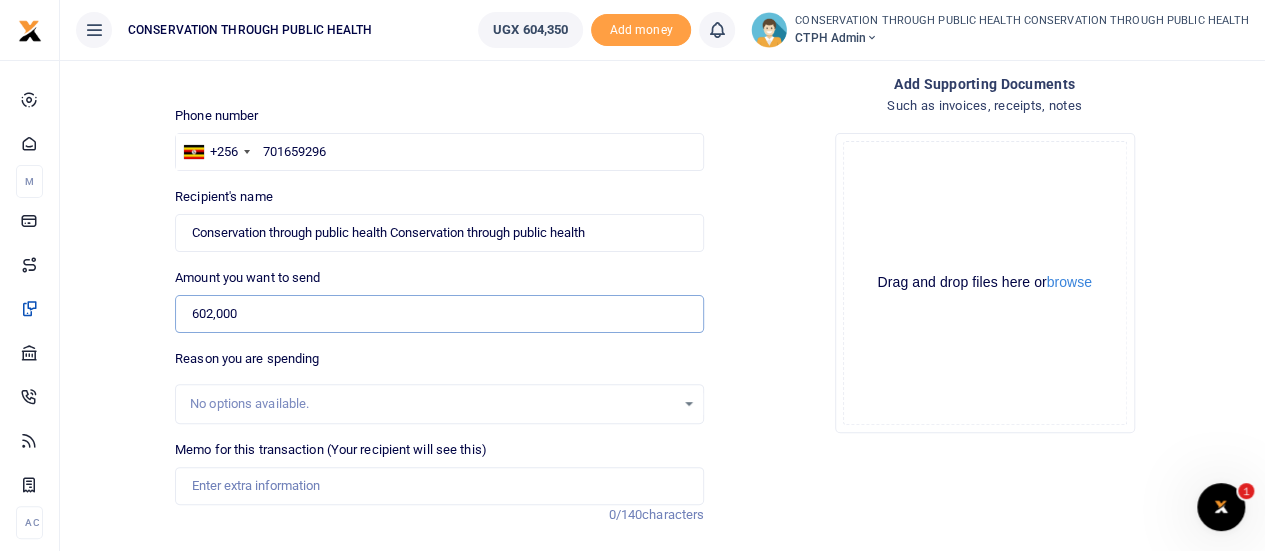 type on "602,000" 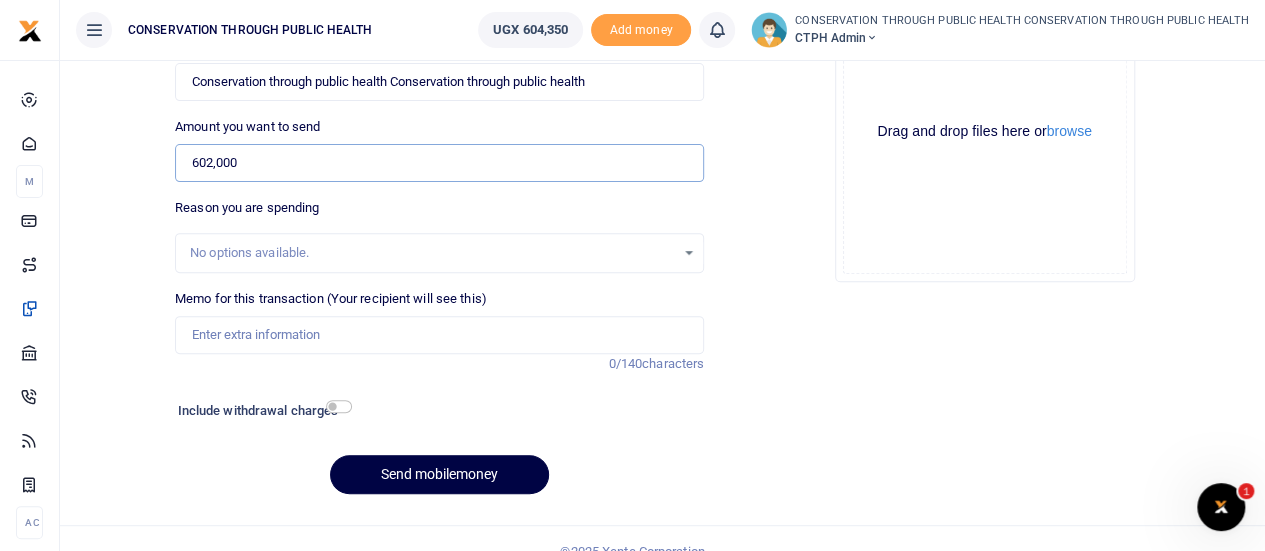 scroll, scrollTop: 276, scrollLeft: 0, axis: vertical 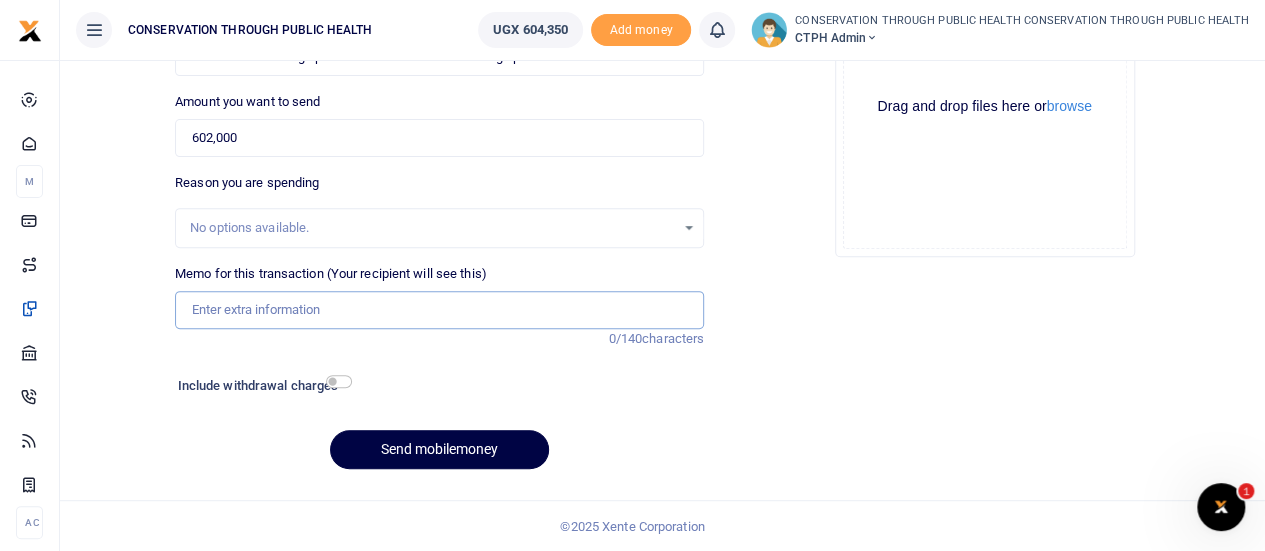 click on "Memo for this transaction (Your recipient will see this)" at bounding box center (439, 310) 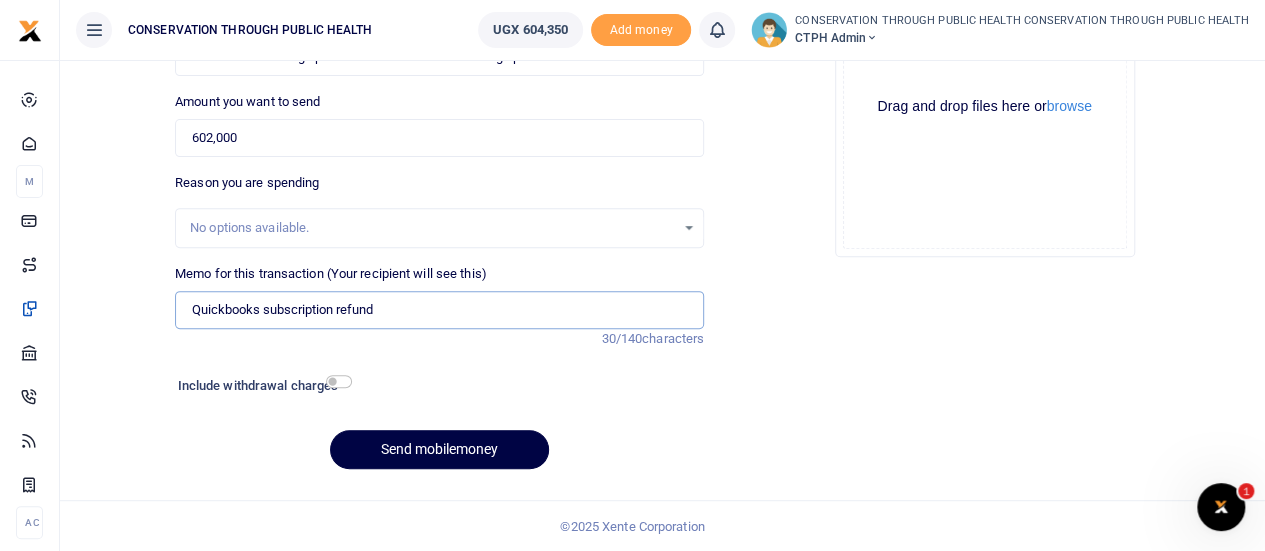 click on "Quickbooks subscription refund" at bounding box center (439, 310) 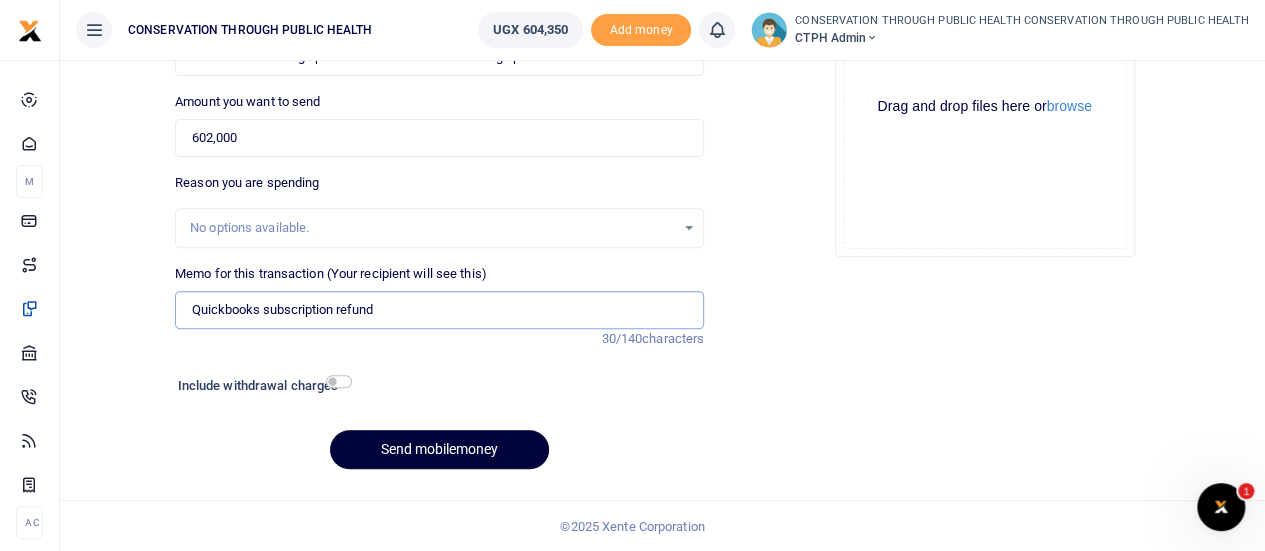 type on "Quickbooks subscription refund" 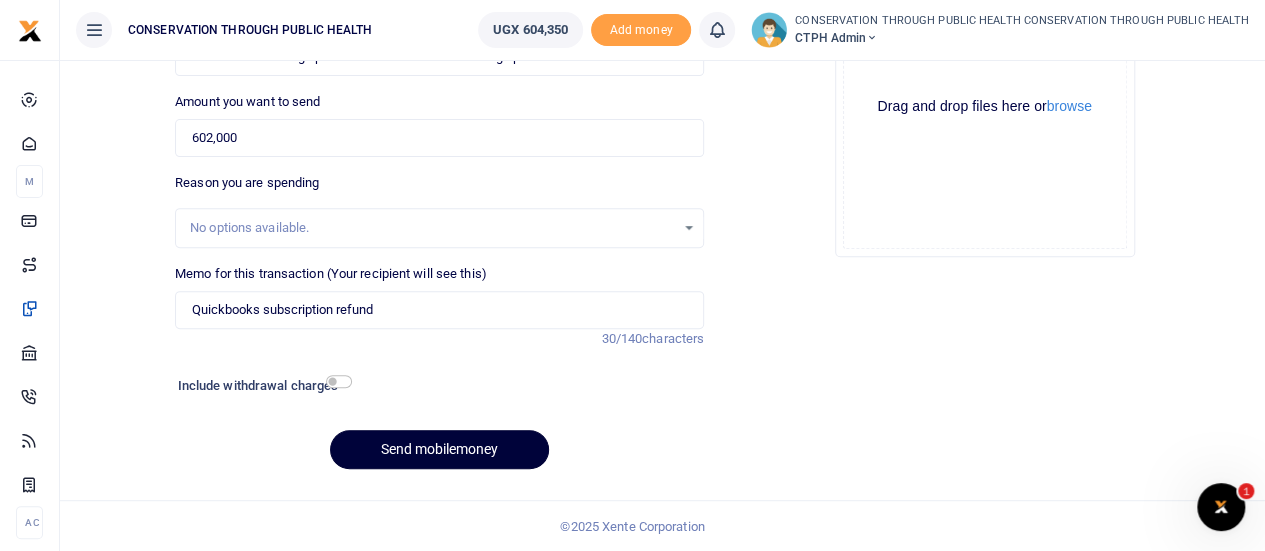 click on "Send mobilemoney" at bounding box center [439, 449] 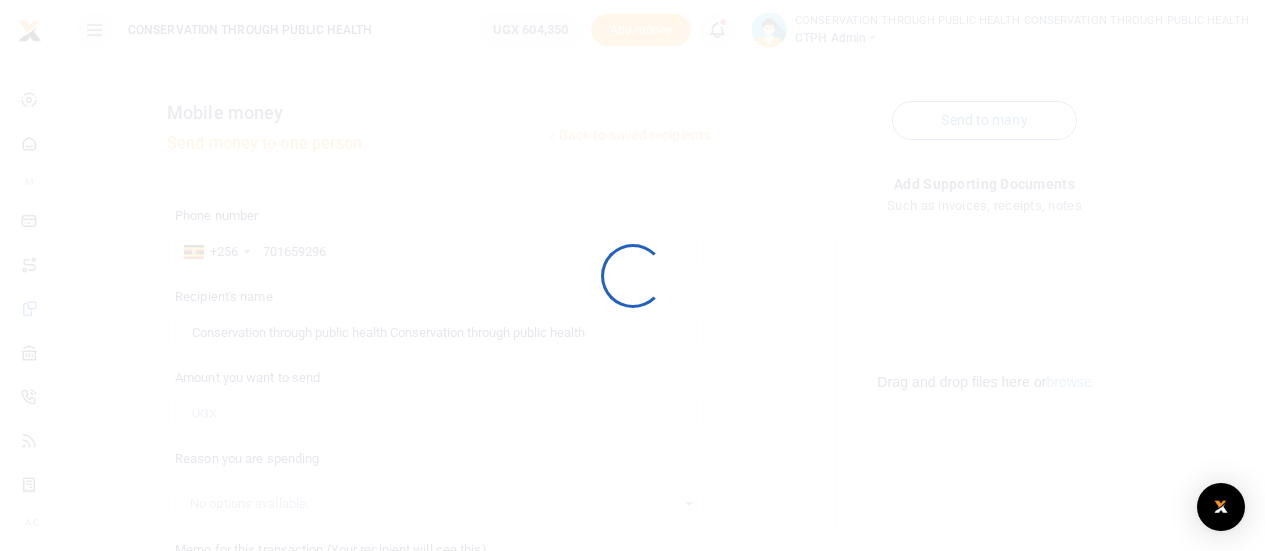 scroll, scrollTop: 276, scrollLeft: 0, axis: vertical 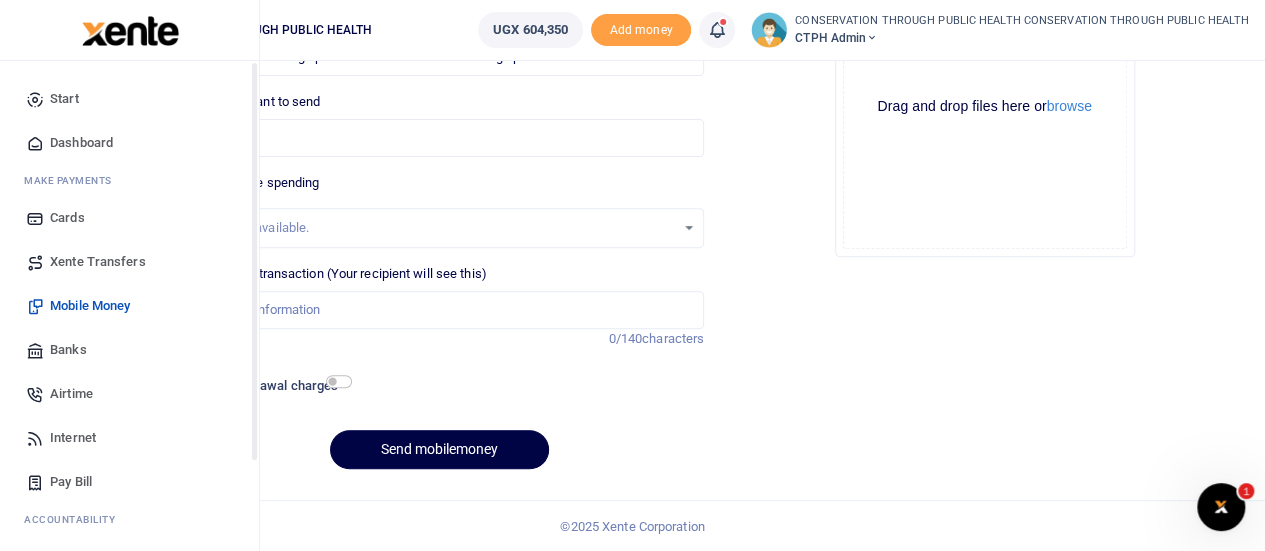 click on "Dashboard" at bounding box center (81, 143) 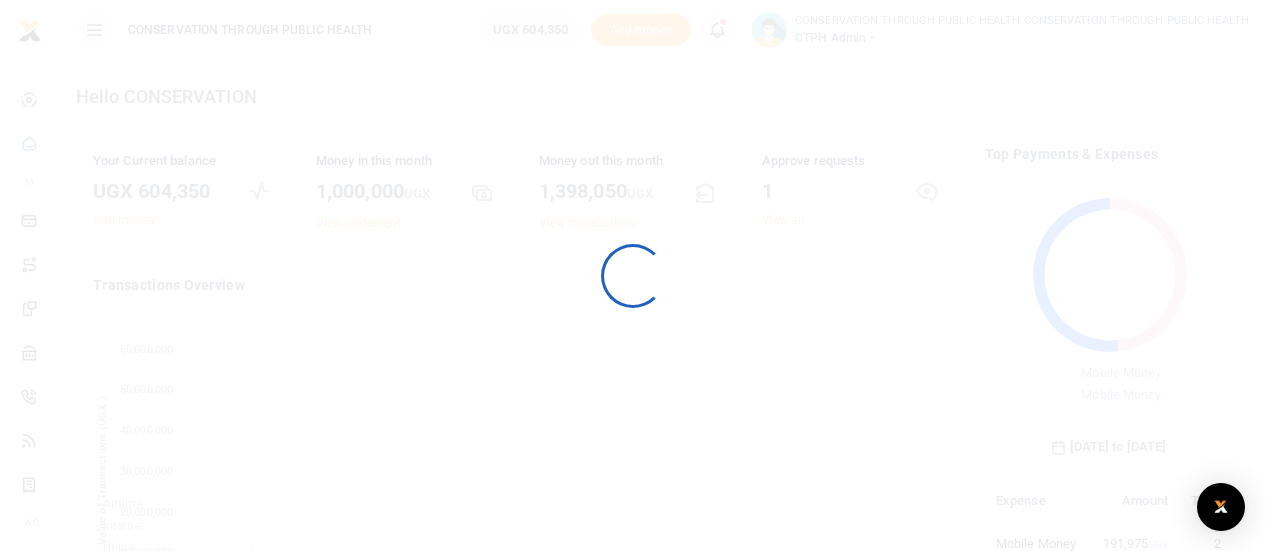 scroll, scrollTop: 0, scrollLeft: 0, axis: both 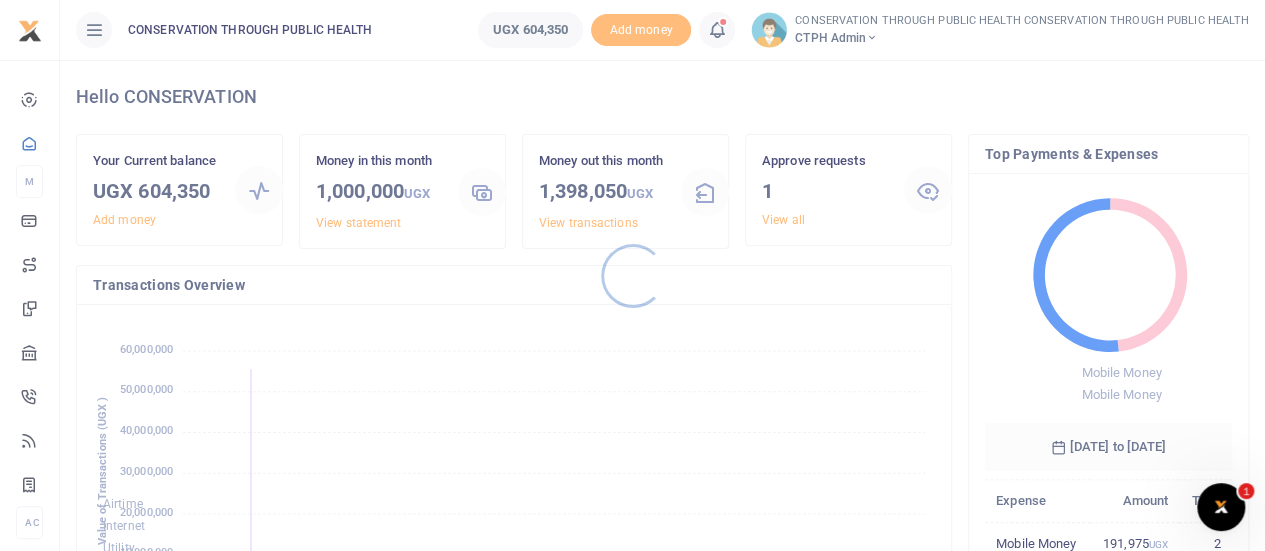 click at bounding box center [632, 275] 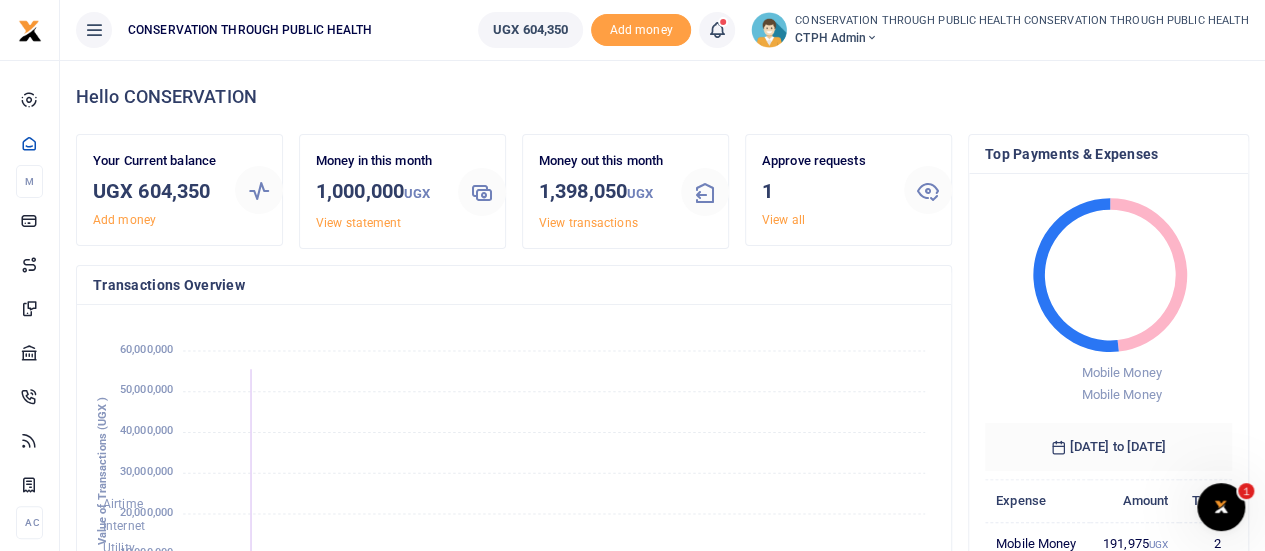 click on "View all" at bounding box center [783, 220] 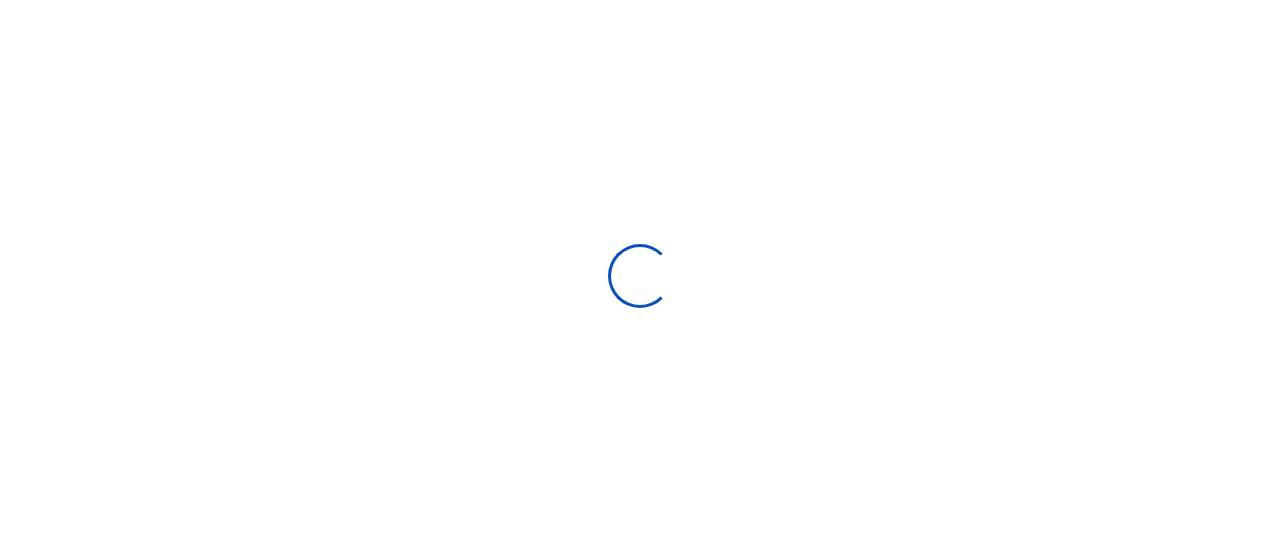 scroll, scrollTop: 0, scrollLeft: 0, axis: both 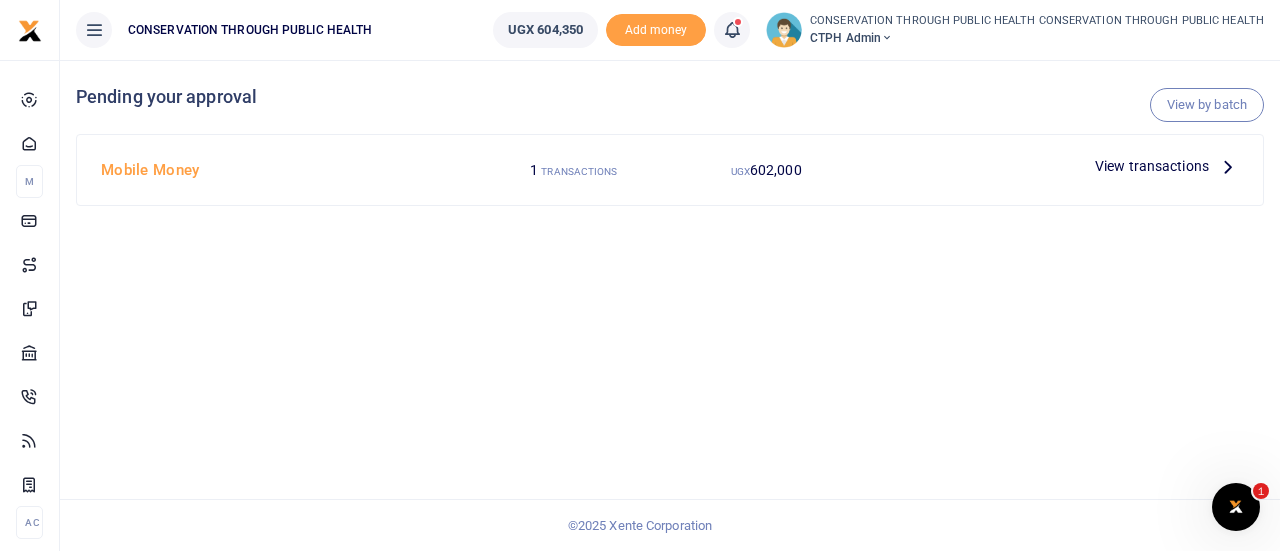 click at bounding box center (1228, 166) 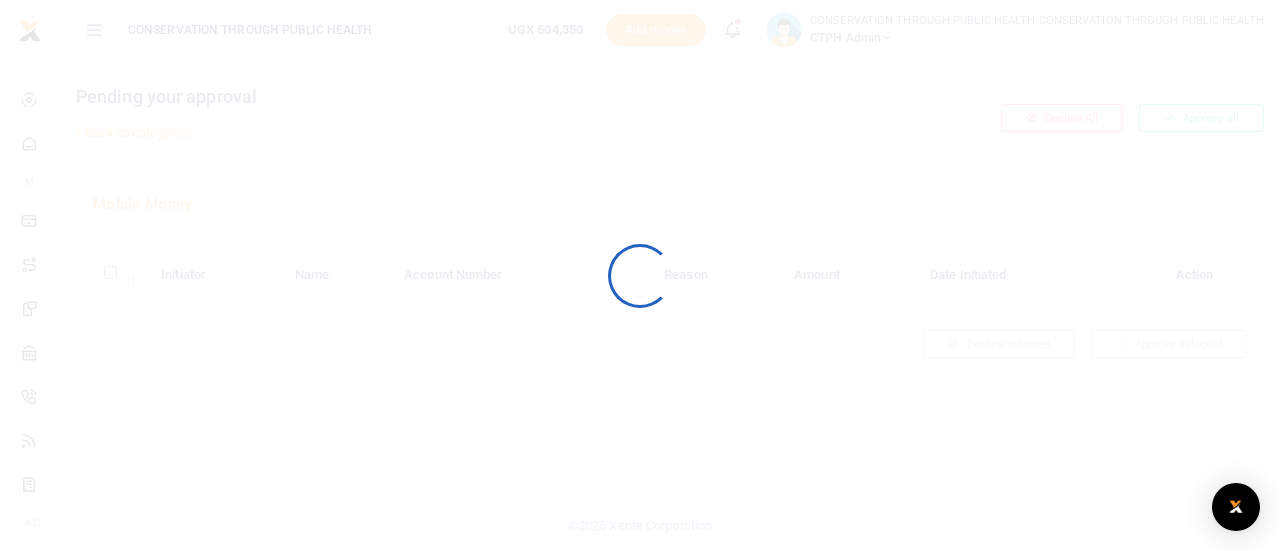 scroll, scrollTop: 0, scrollLeft: 0, axis: both 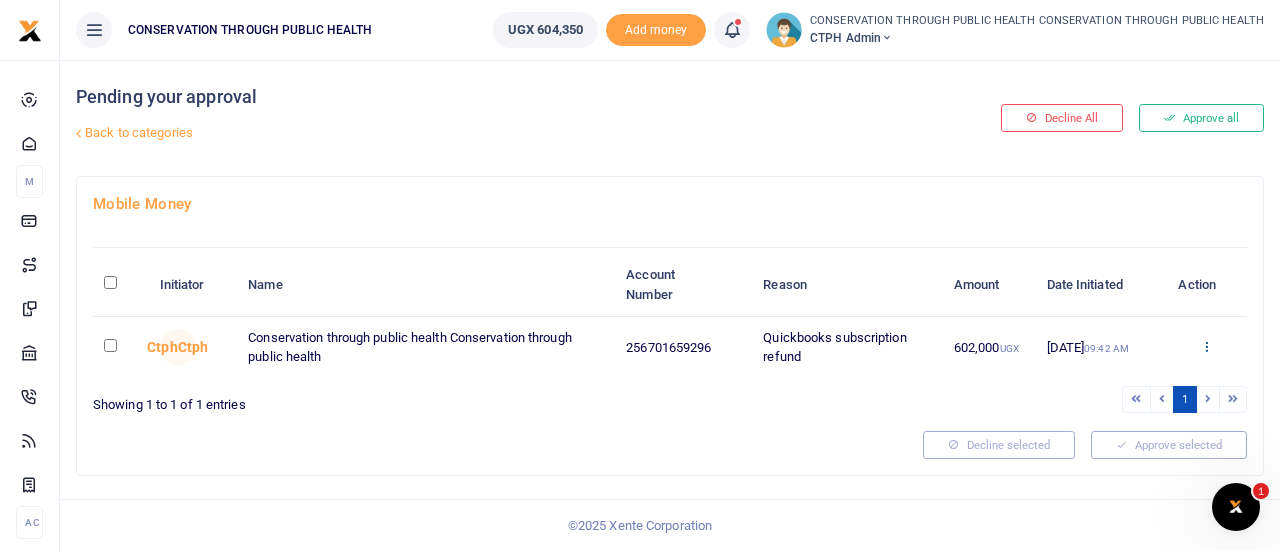 click at bounding box center (1206, 346) 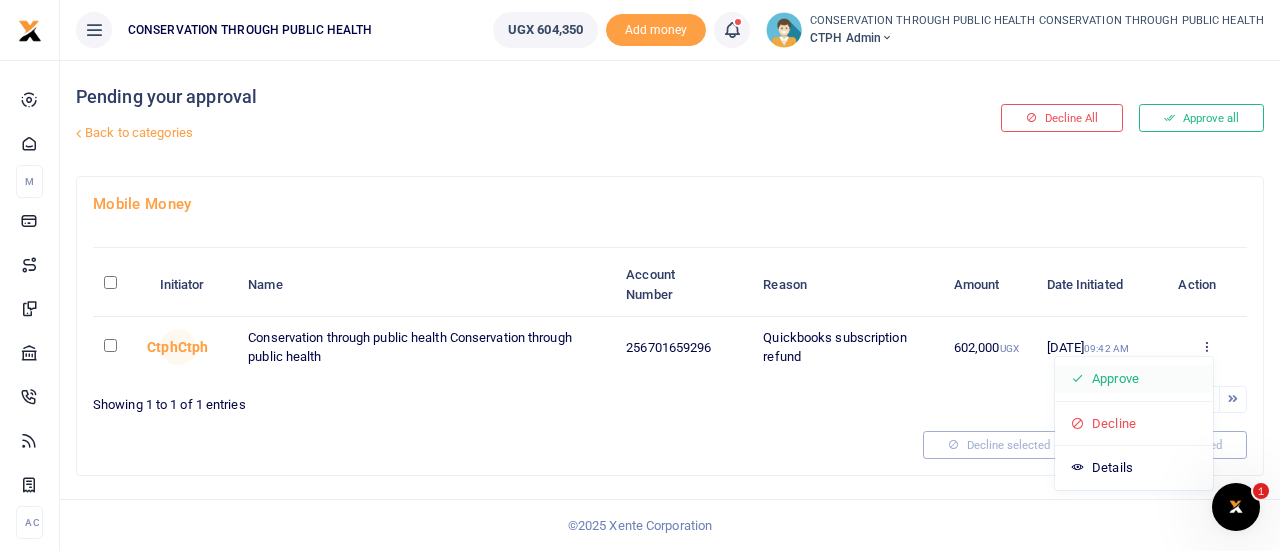 click on "Approve" at bounding box center [1134, 379] 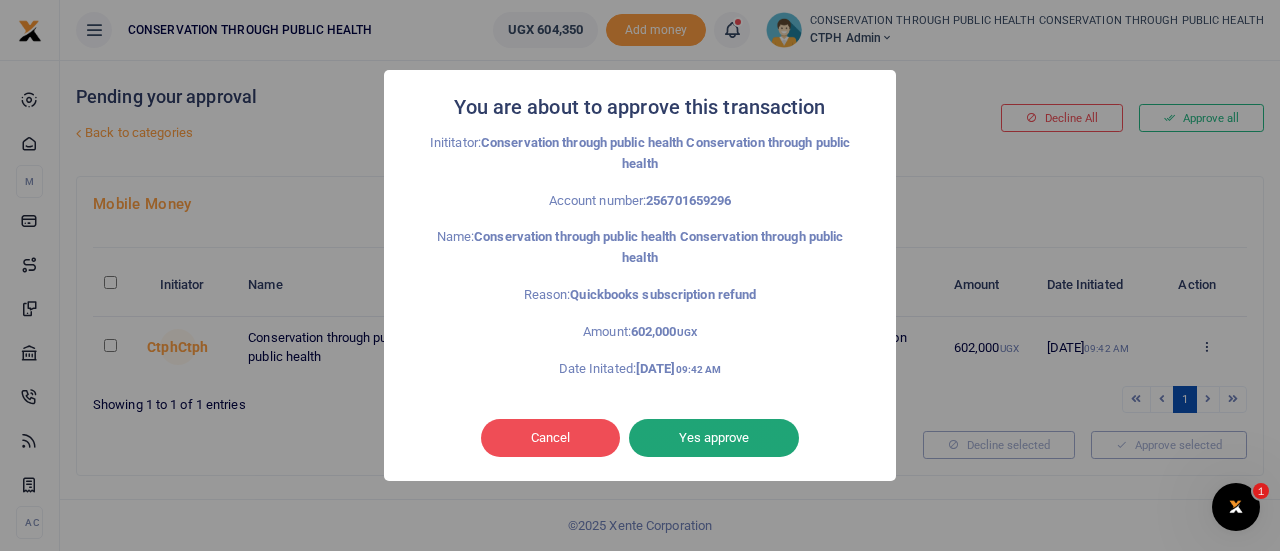 click on "Yes approve" at bounding box center (714, 438) 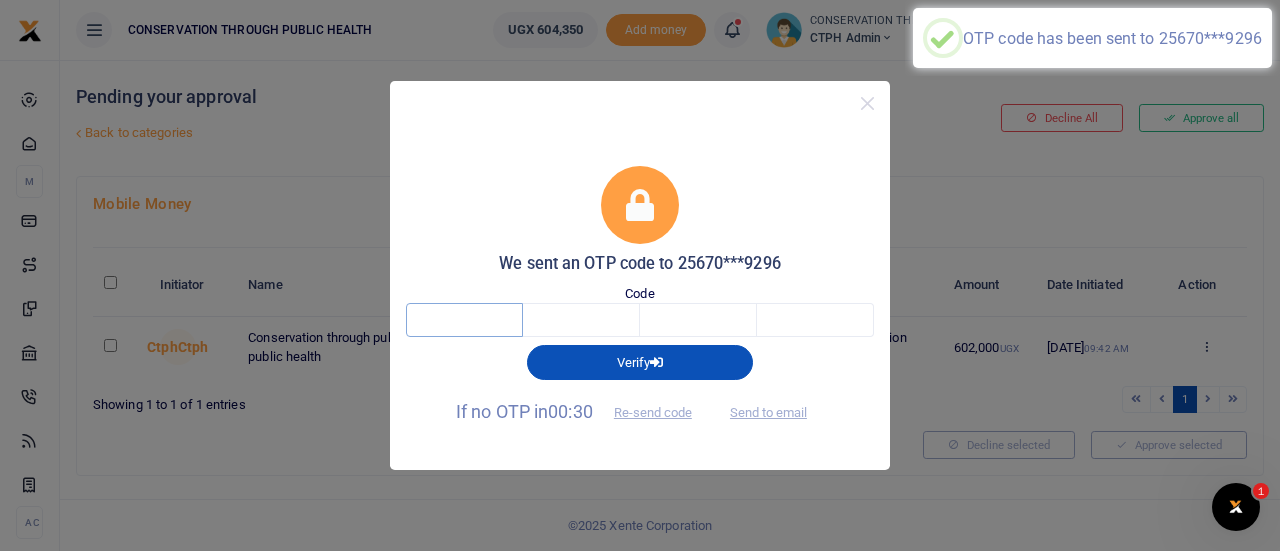 click at bounding box center [464, 320] 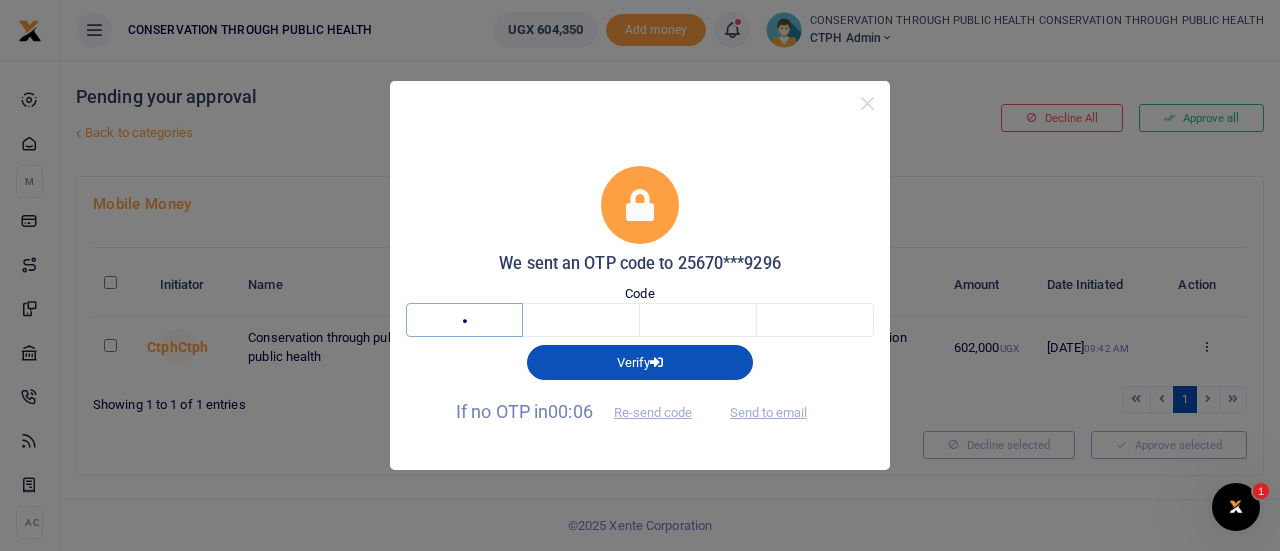type on "2" 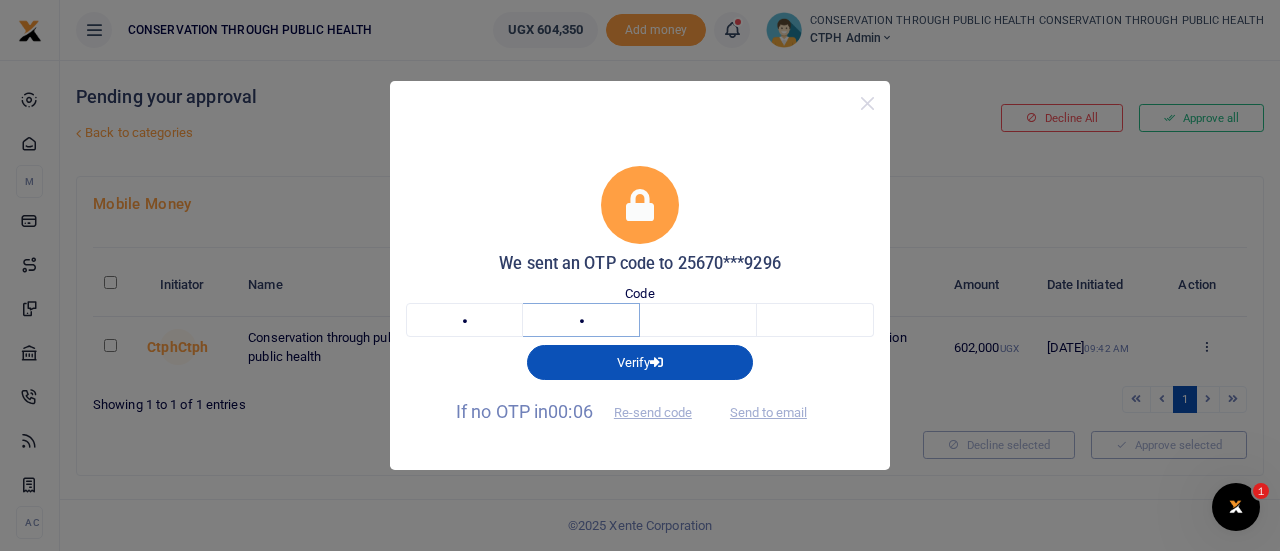 type on "9" 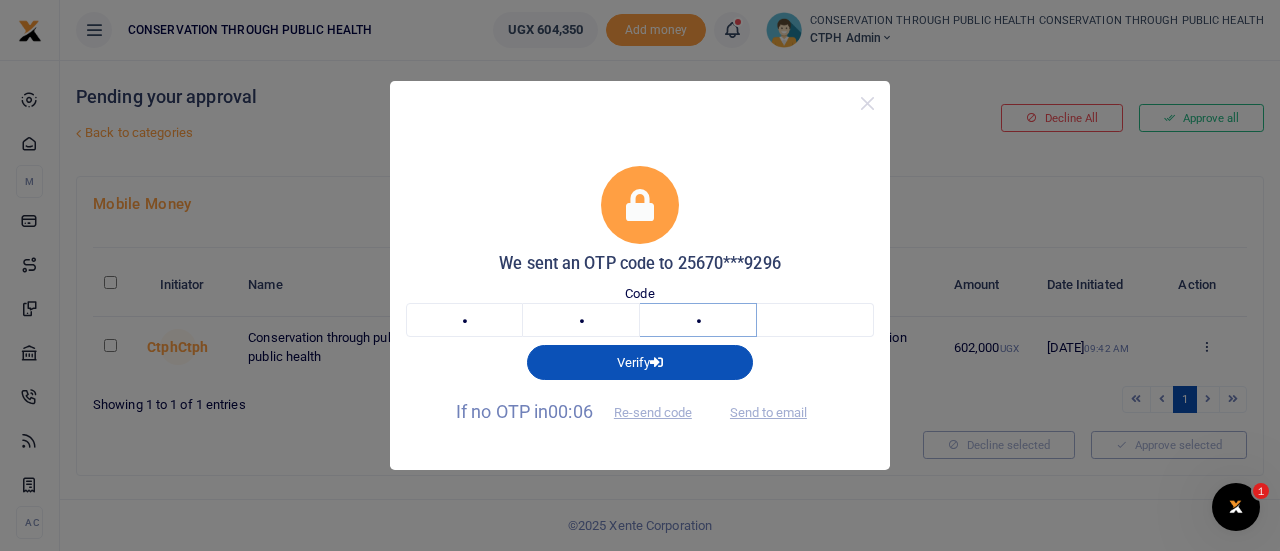 type on "2" 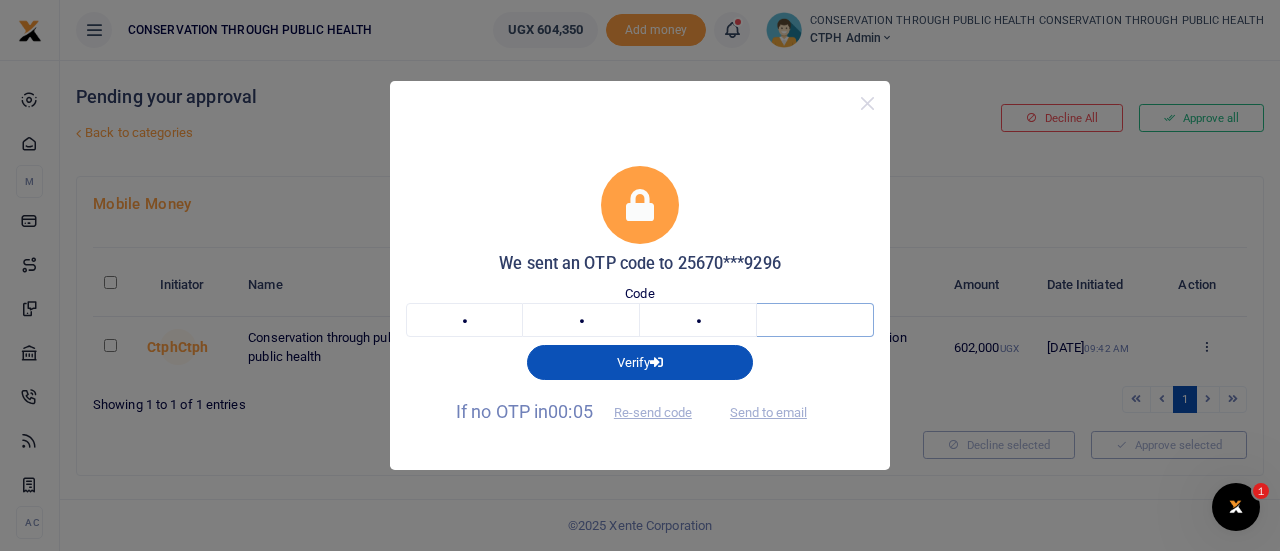 type on "6" 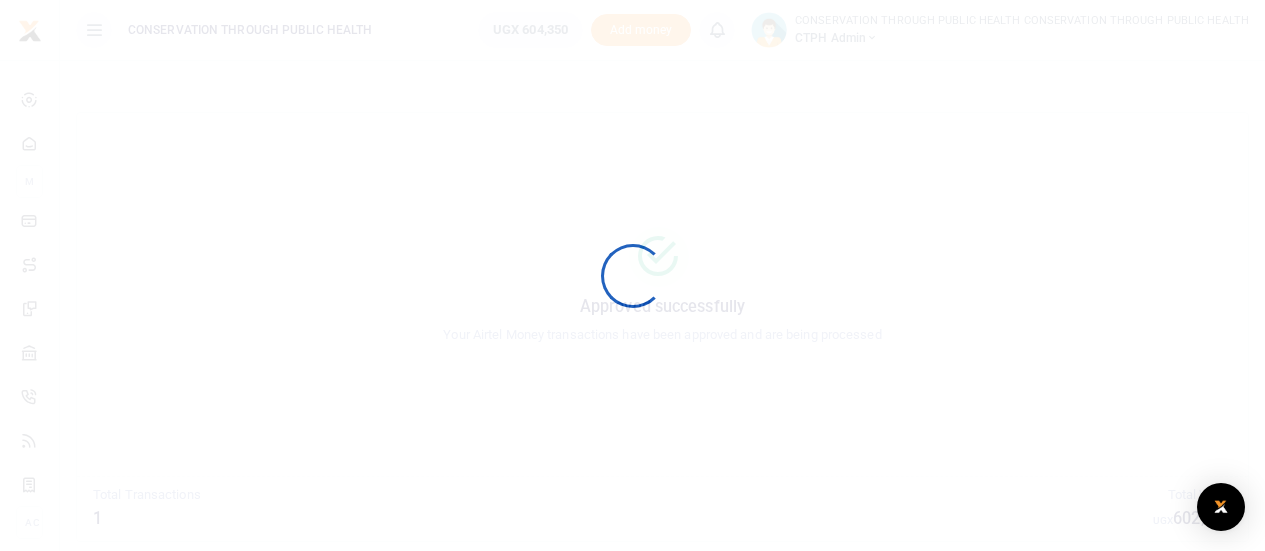 scroll, scrollTop: 0, scrollLeft: 0, axis: both 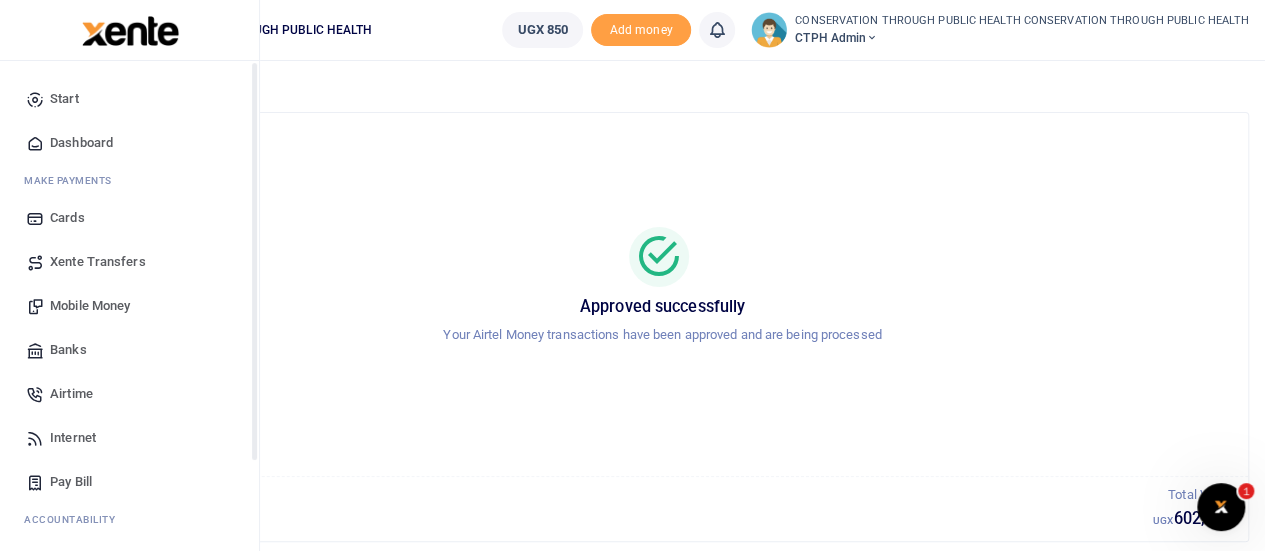 click on "Dashboard" at bounding box center [81, 143] 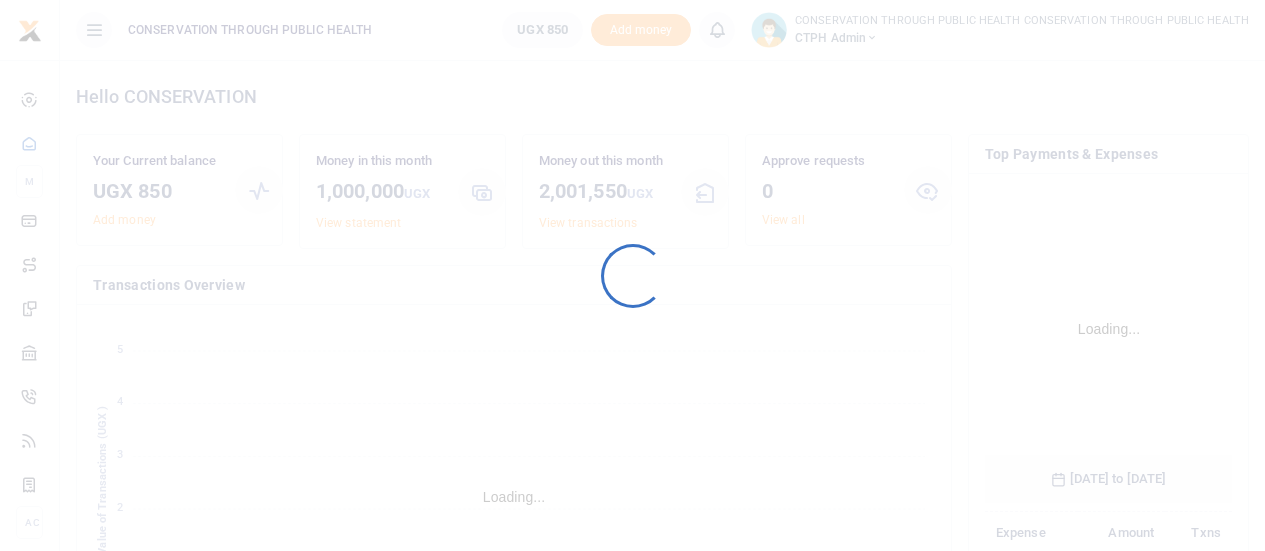 scroll, scrollTop: 0, scrollLeft: 0, axis: both 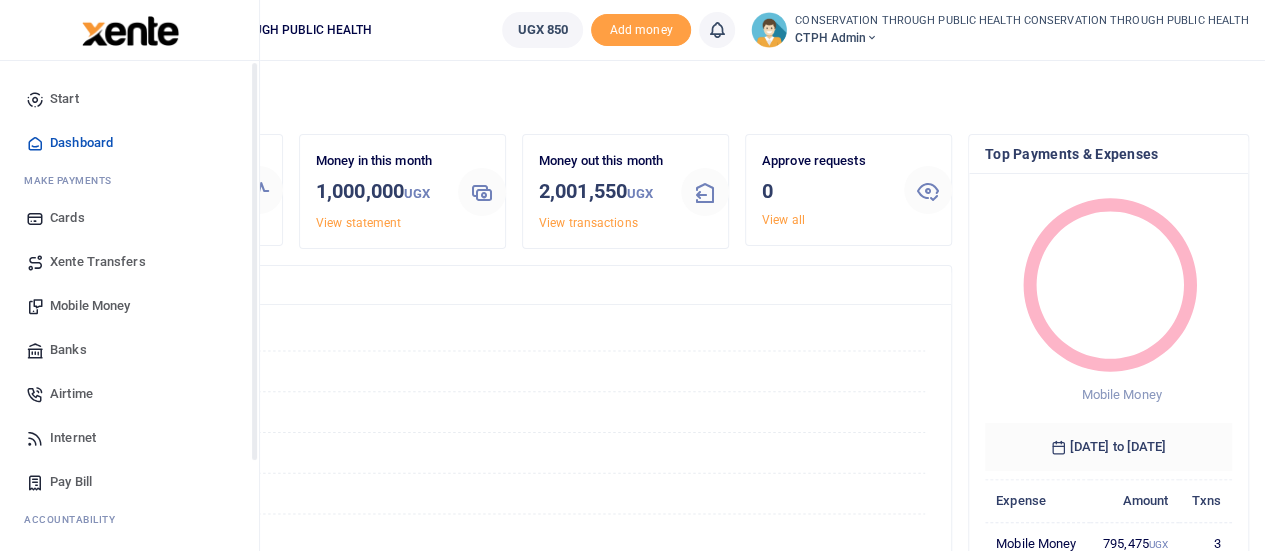 click on "Dashboard" at bounding box center (81, 143) 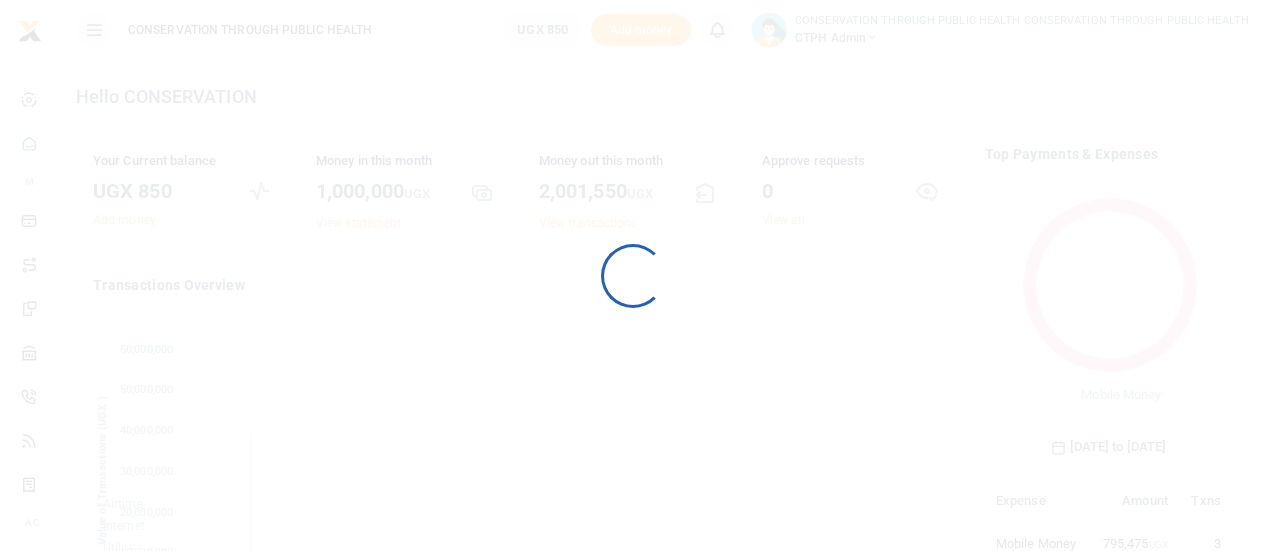 scroll, scrollTop: 0, scrollLeft: 0, axis: both 